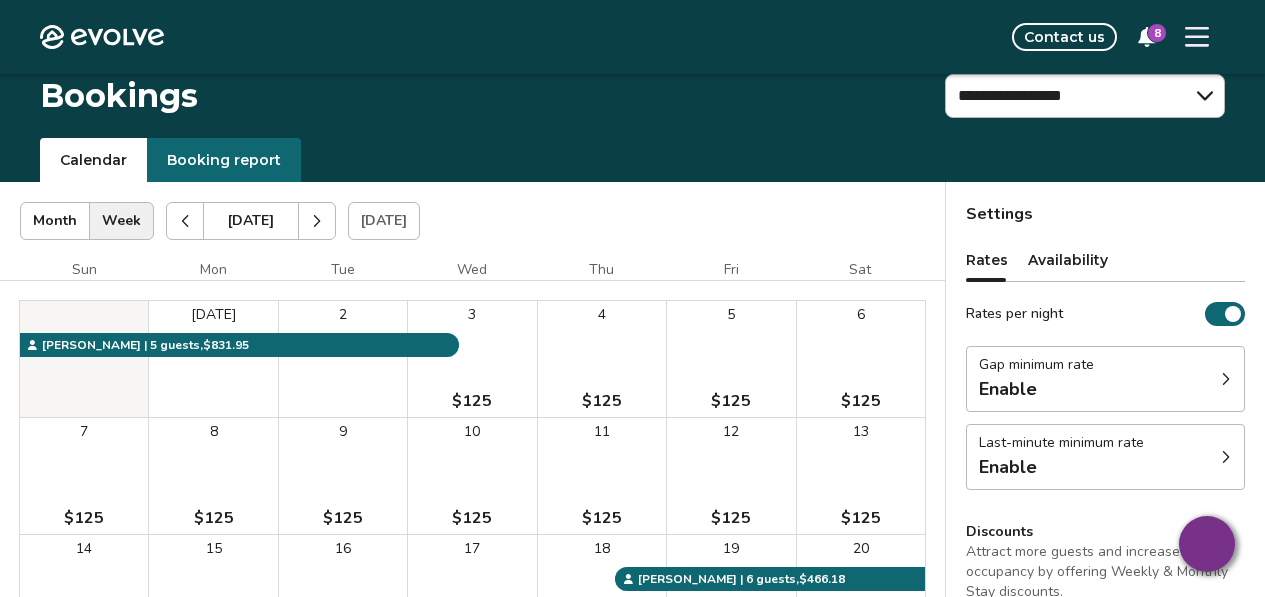 scroll, scrollTop: 0, scrollLeft: 0, axis: both 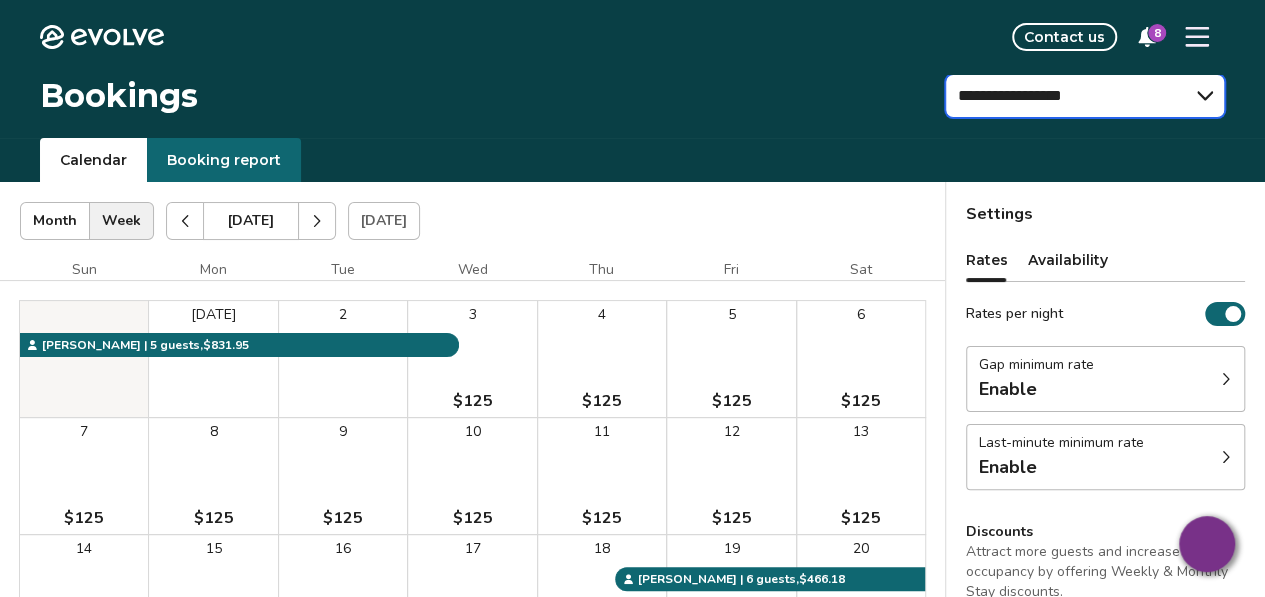 click on "**********" at bounding box center (1085, 96) 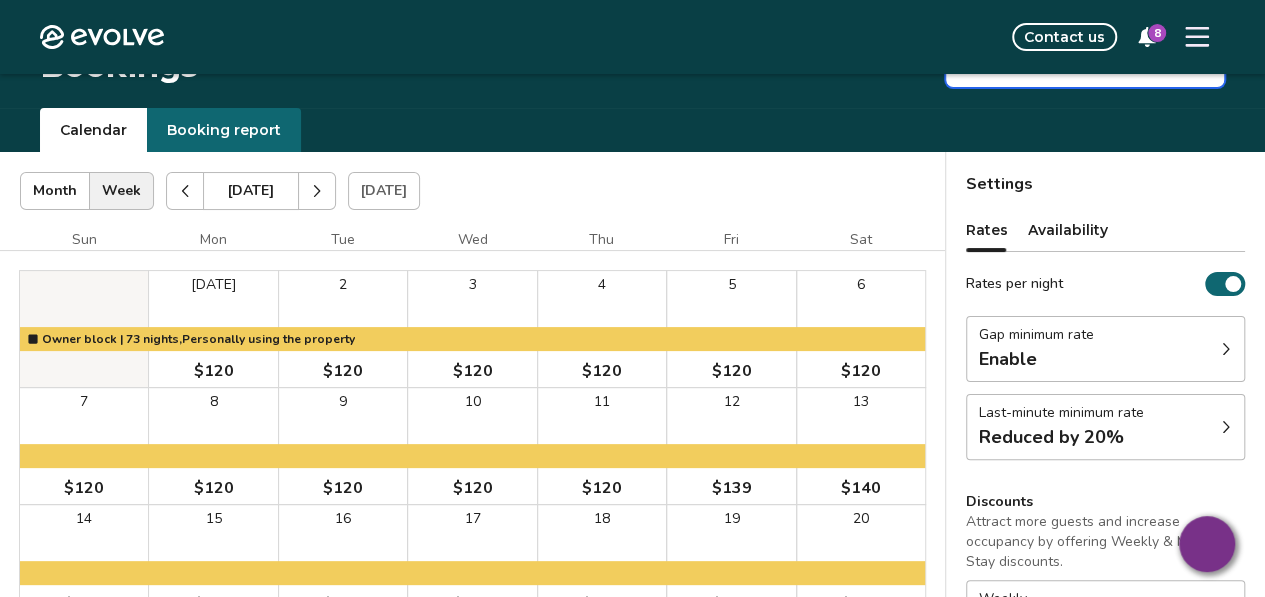scroll, scrollTop: 36, scrollLeft: 0, axis: vertical 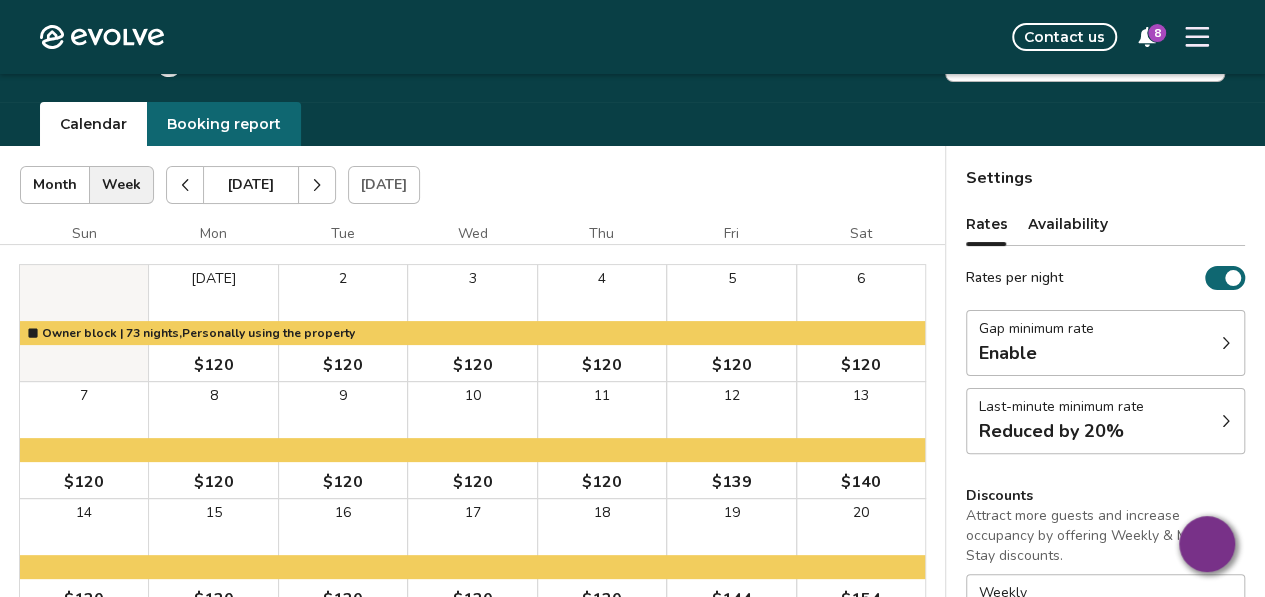 click 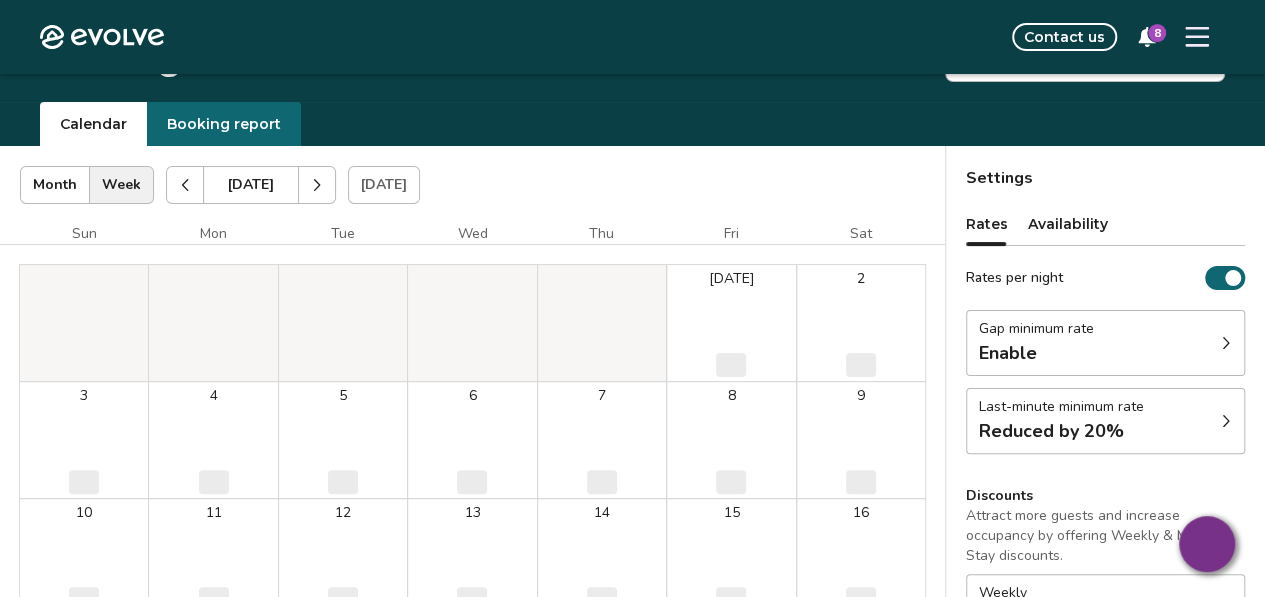 click at bounding box center [185, 185] 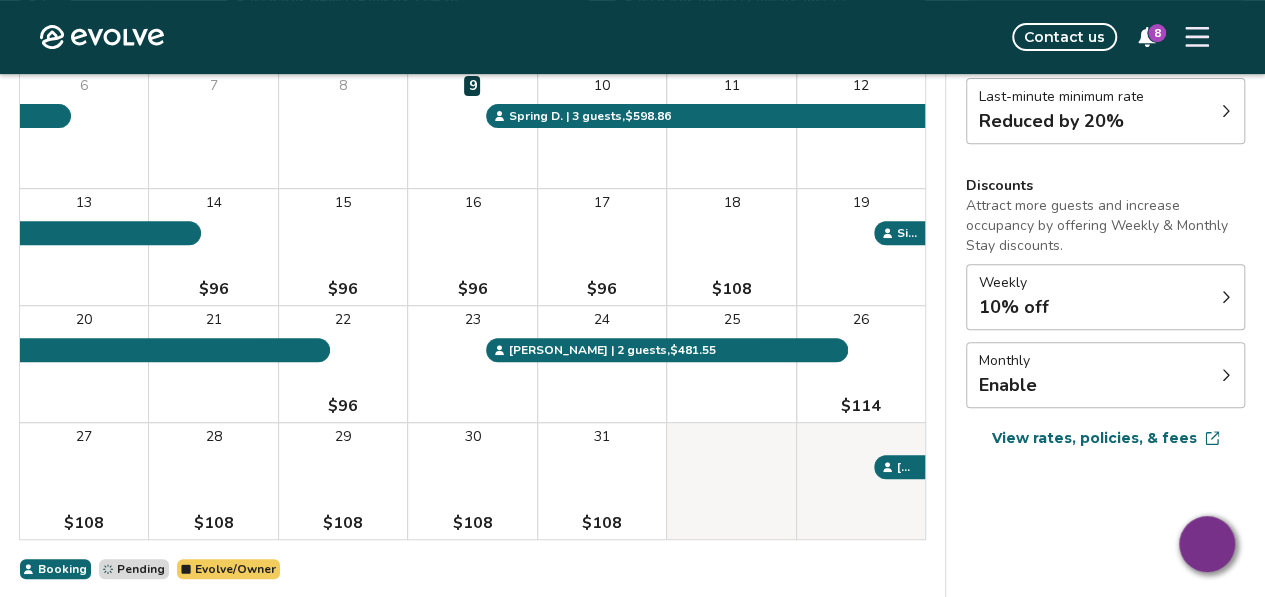 scroll, scrollTop: 436, scrollLeft: 0, axis: vertical 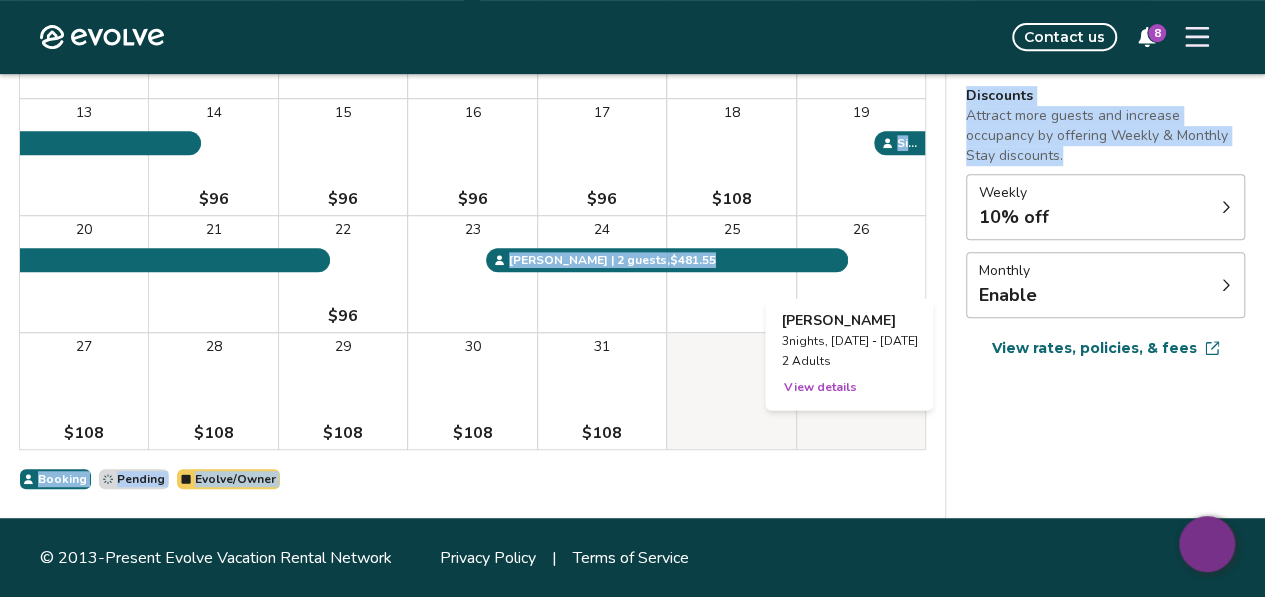 drag, startPoint x: 1028, startPoint y: 167, endPoint x: 890, endPoint y: 291, distance: 185.52628 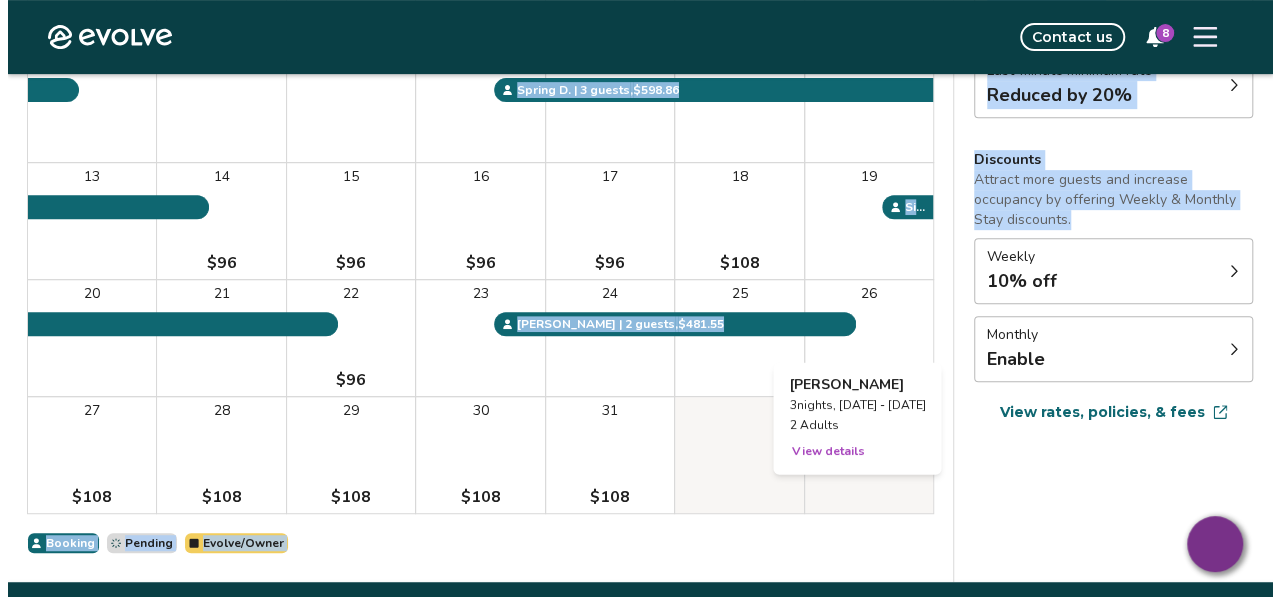 scroll, scrollTop: 372, scrollLeft: 0, axis: vertical 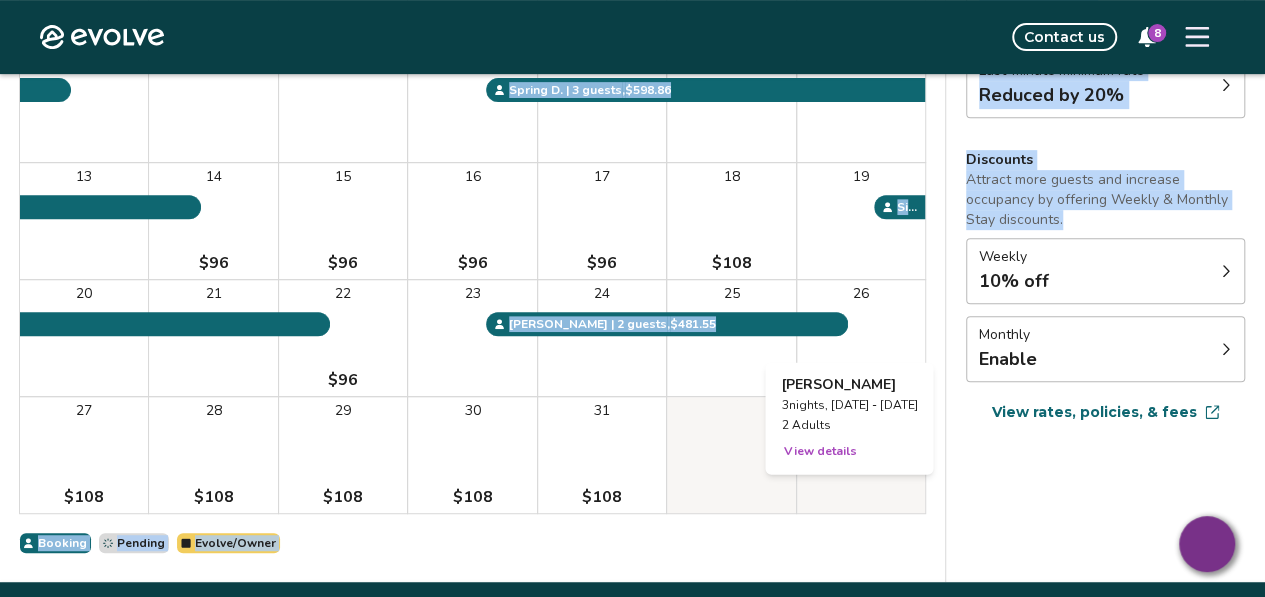 click on "26 $114" at bounding box center [861, 338] 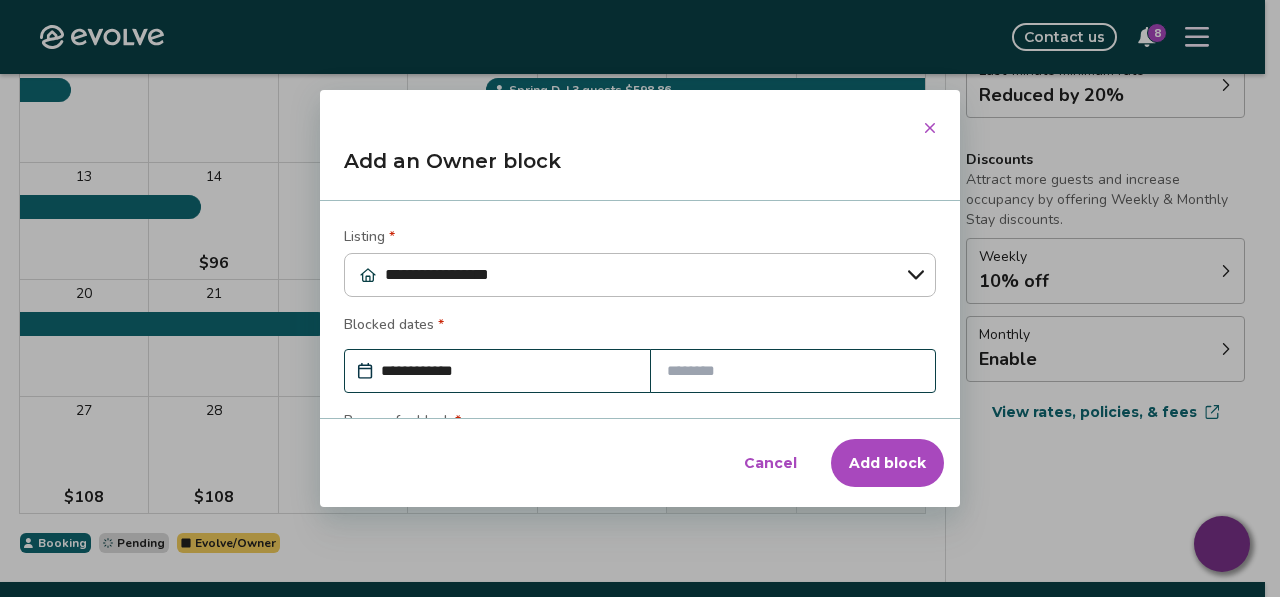 click at bounding box center [793, 371] 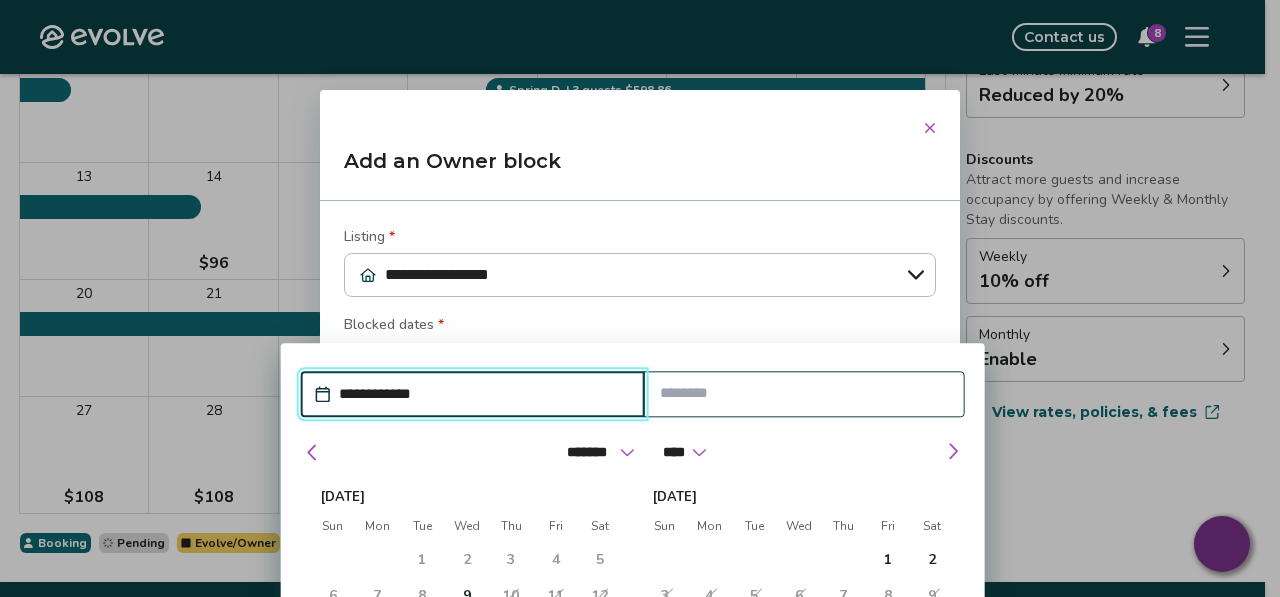 click on "27 28 29 30 31 1 2 3 4 5 6 7 8 9 10 11 12 13 14 15 16 17 18 19 20 21 22 23 24 25 26 27 28 29 30 31 1 2 3 4 5 6" at bounding box center (799, 650) 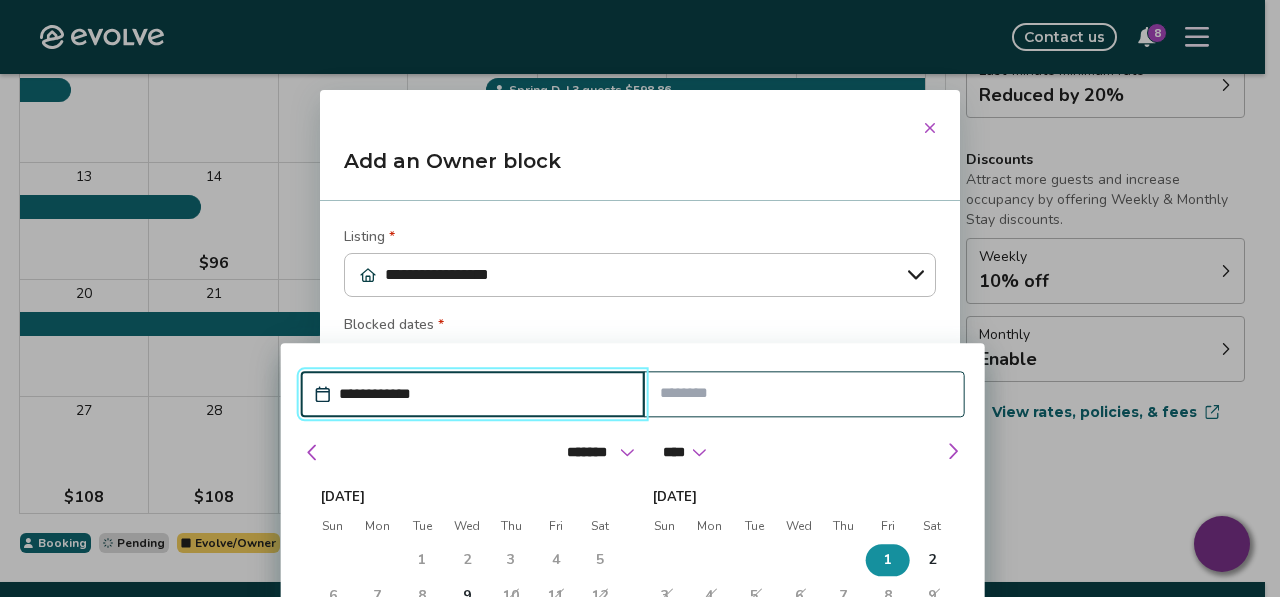 click on "1" at bounding box center (888, 560) 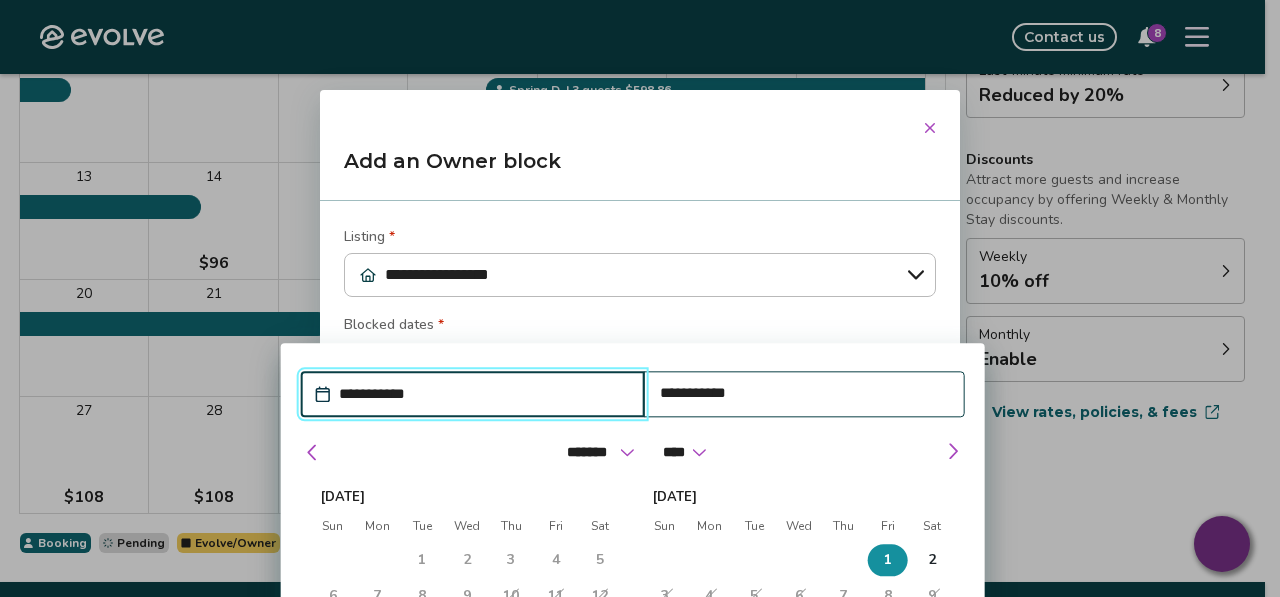 click on "**********" at bounding box center (483, 394) 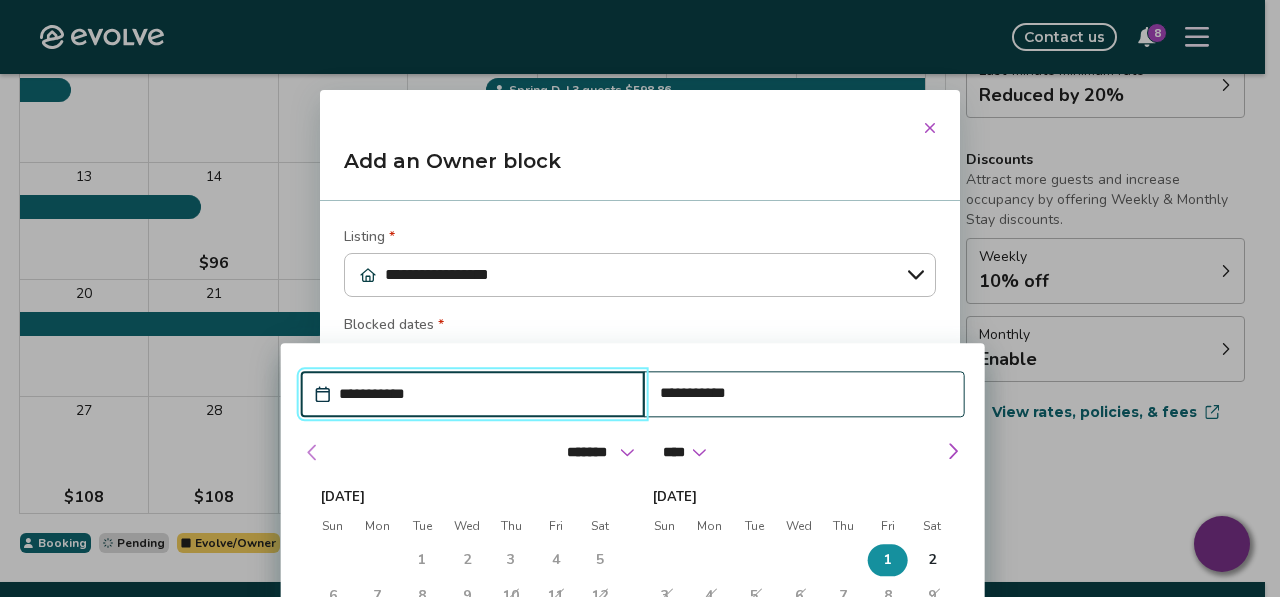 click at bounding box center [313, 452] 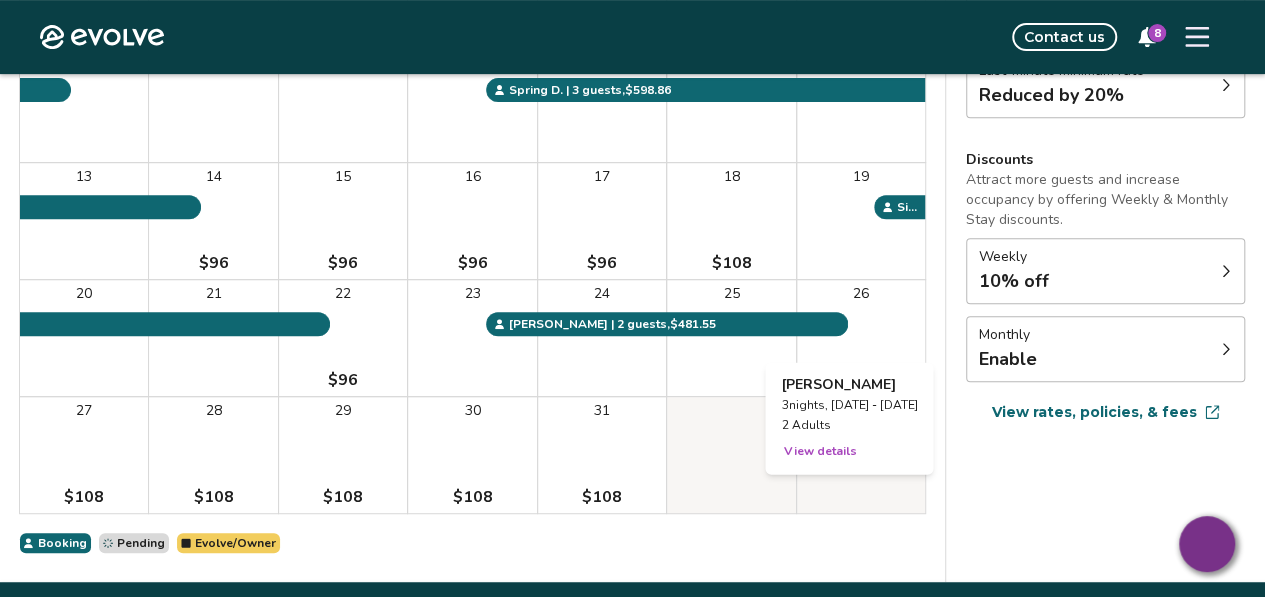click on "26 $114" at bounding box center (861, 338) 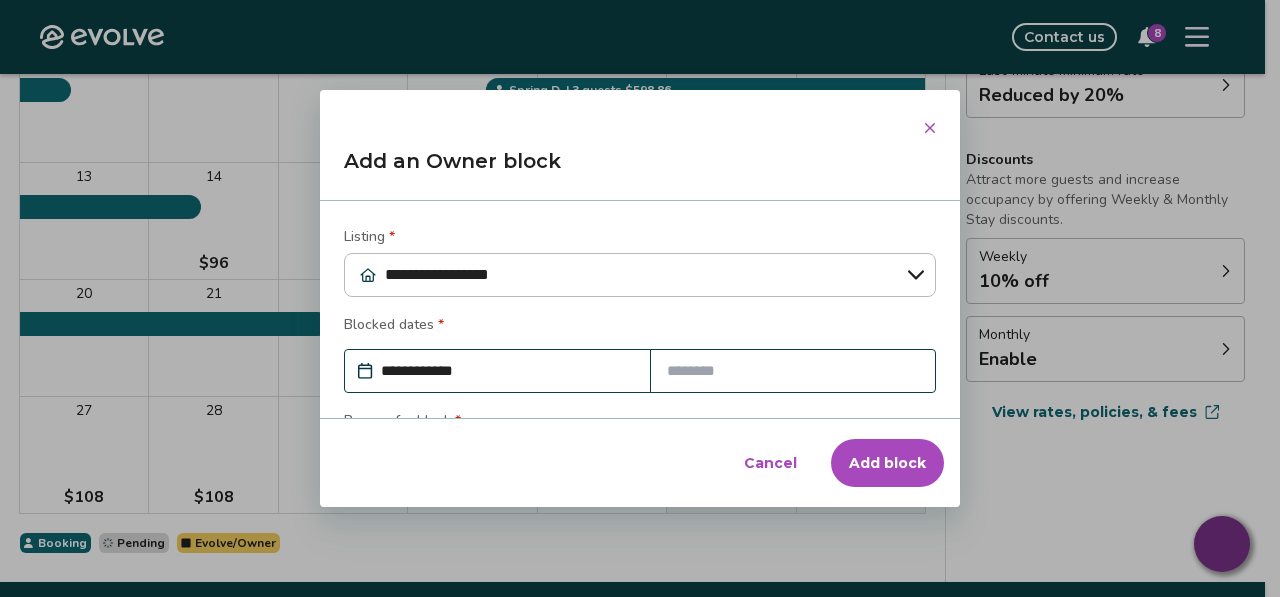 click at bounding box center [793, 371] 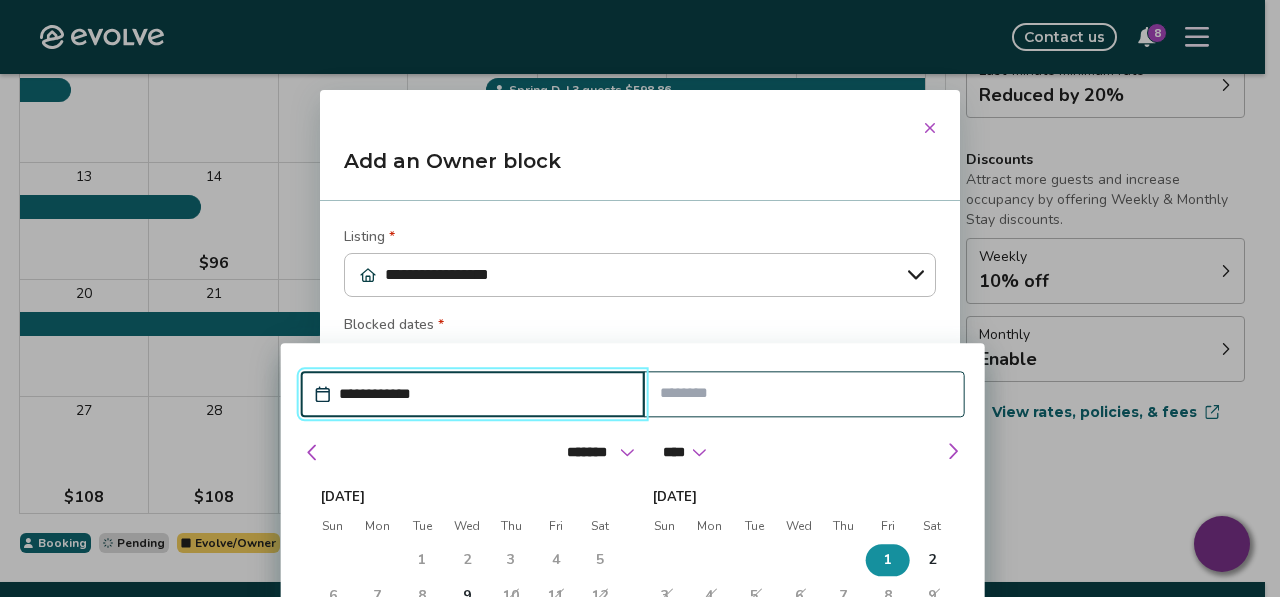 click on "1" at bounding box center [888, 560] 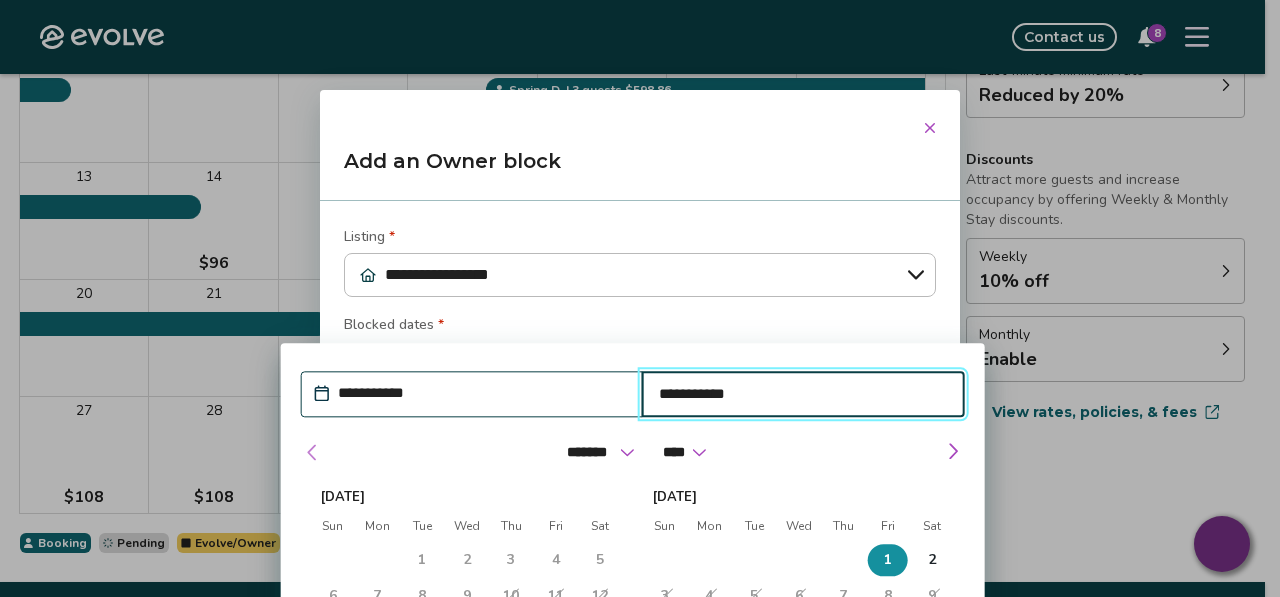 click at bounding box center [313, 452] 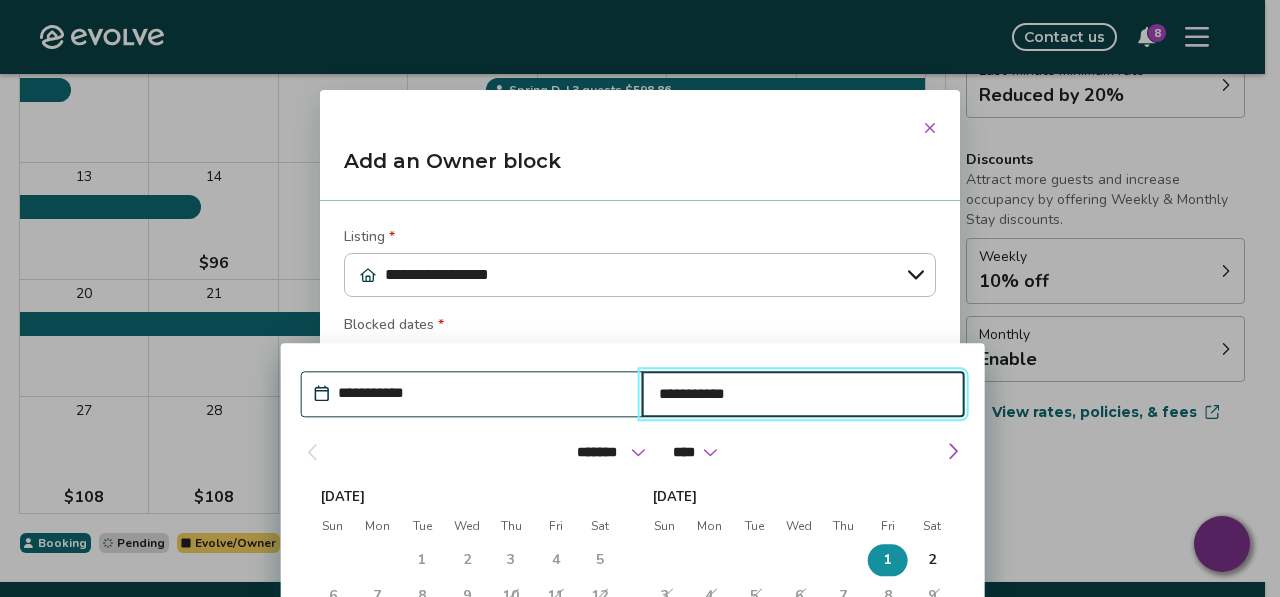 click on "**********" at bounding box center [482, 393] 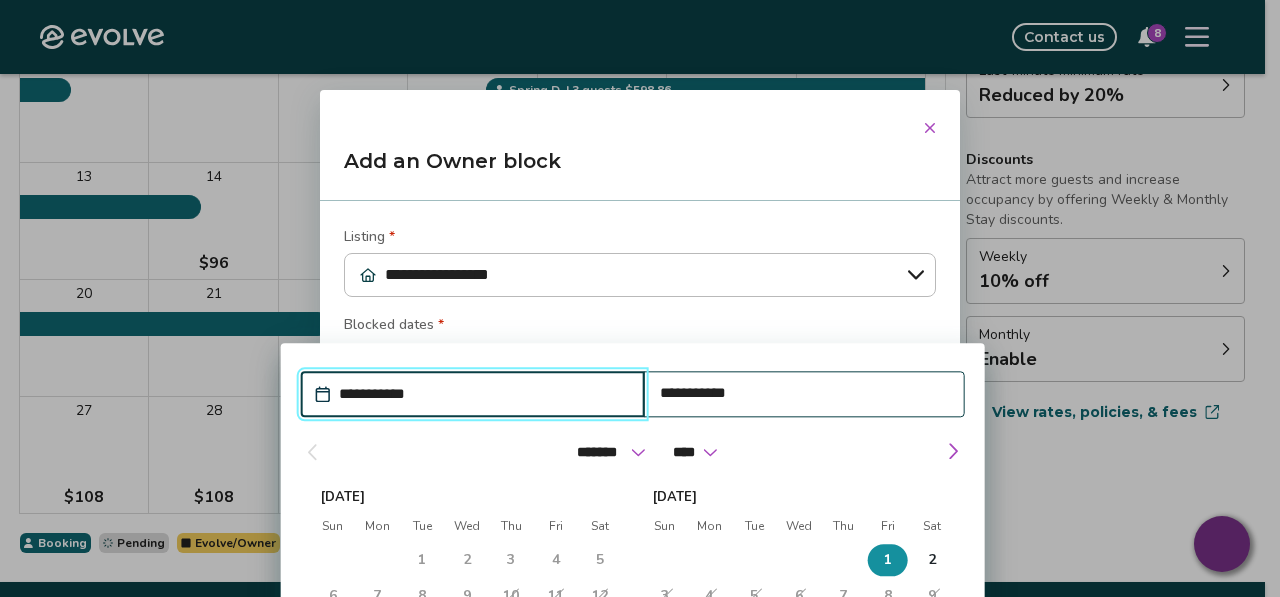 click on "**********" at bounding box center (483, 394) 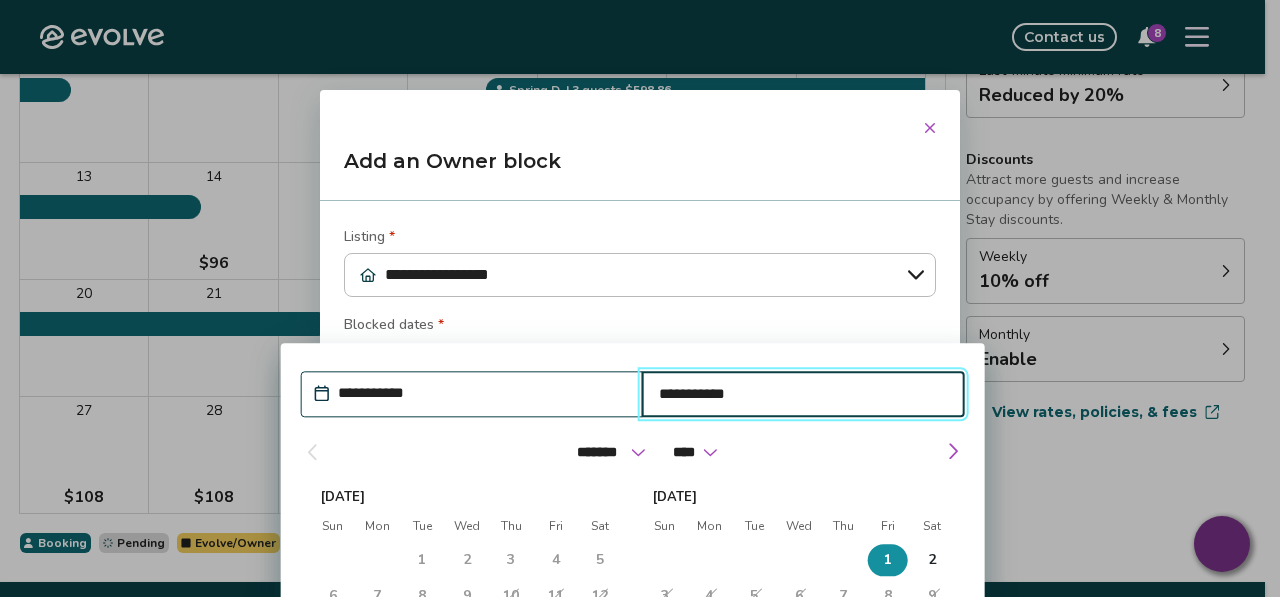 click on "**********" at bounding box center [803, 394] 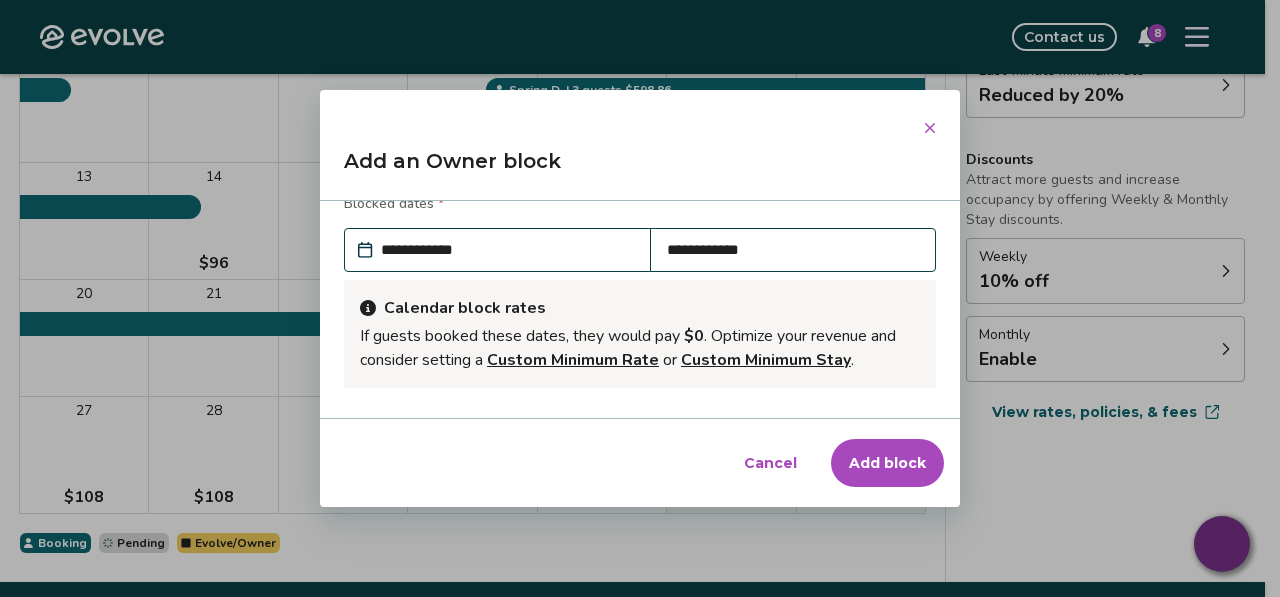 scroll, scrollTop: 0, scrollLeft: 0, axis: both 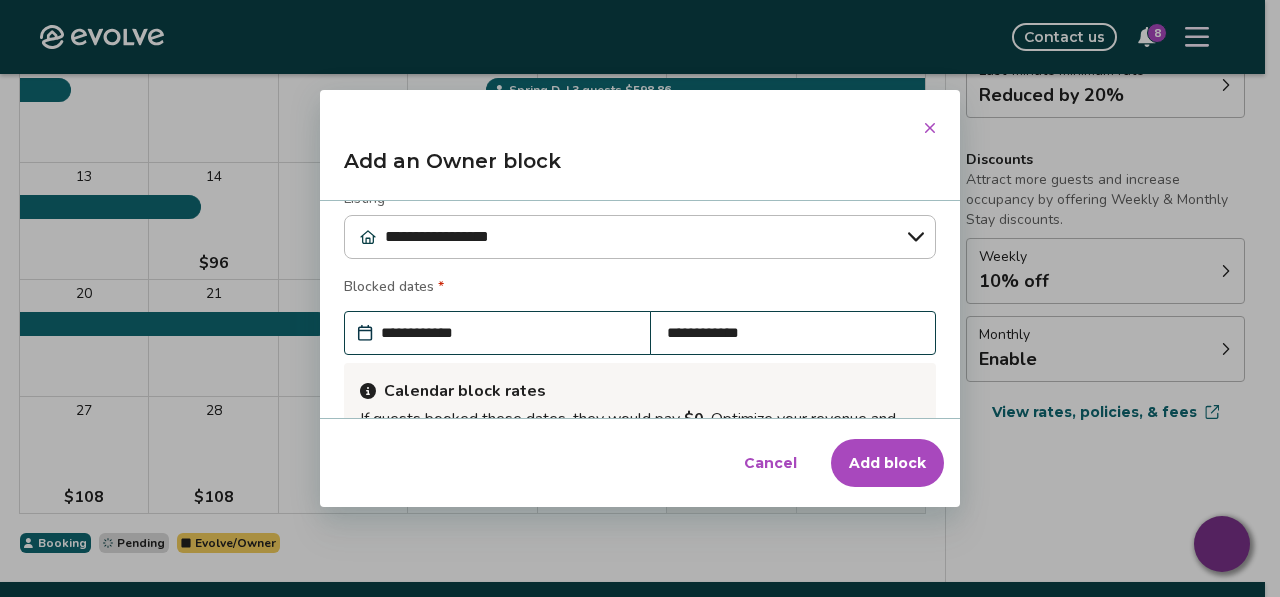 drag, startPoint x: 642, startPoint y: 121, endPoint x: 577, endPoint y: 135, distance: 66.4906 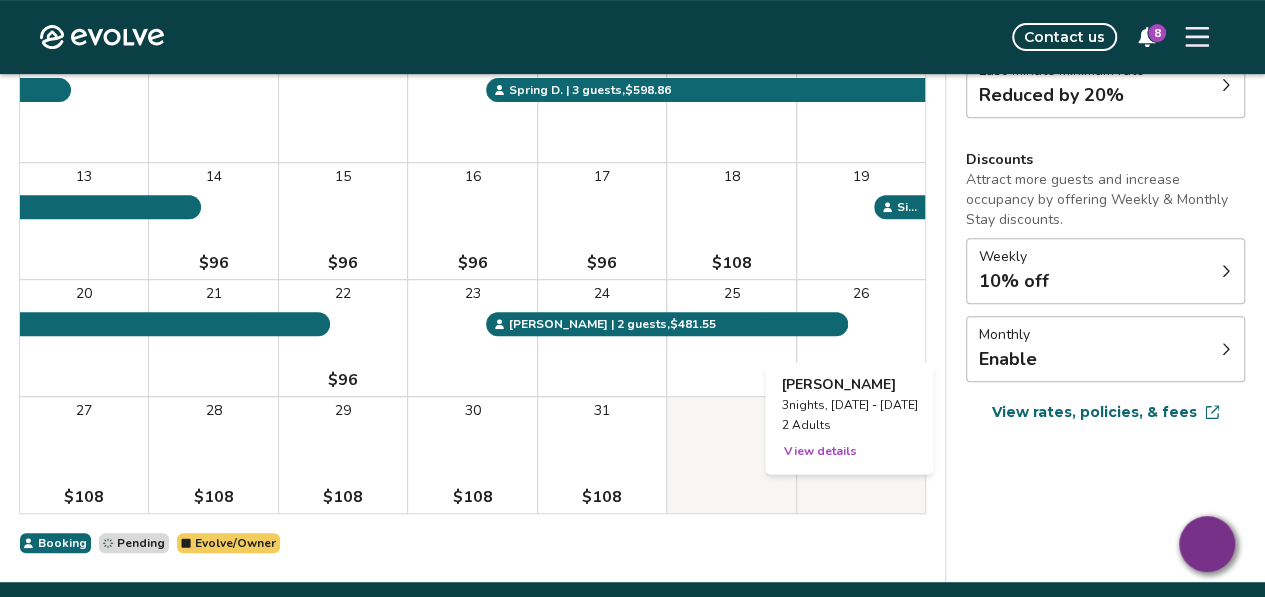 click on "26 $114" at bounding box center [861, 338] 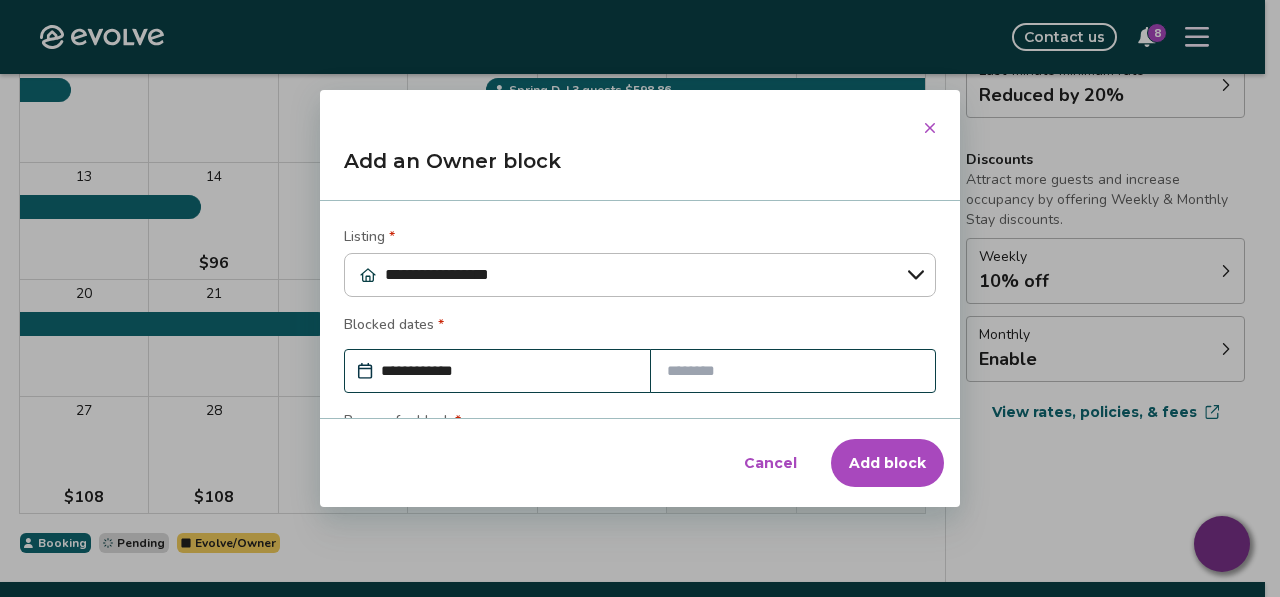 click at bounding box center (793, 371) 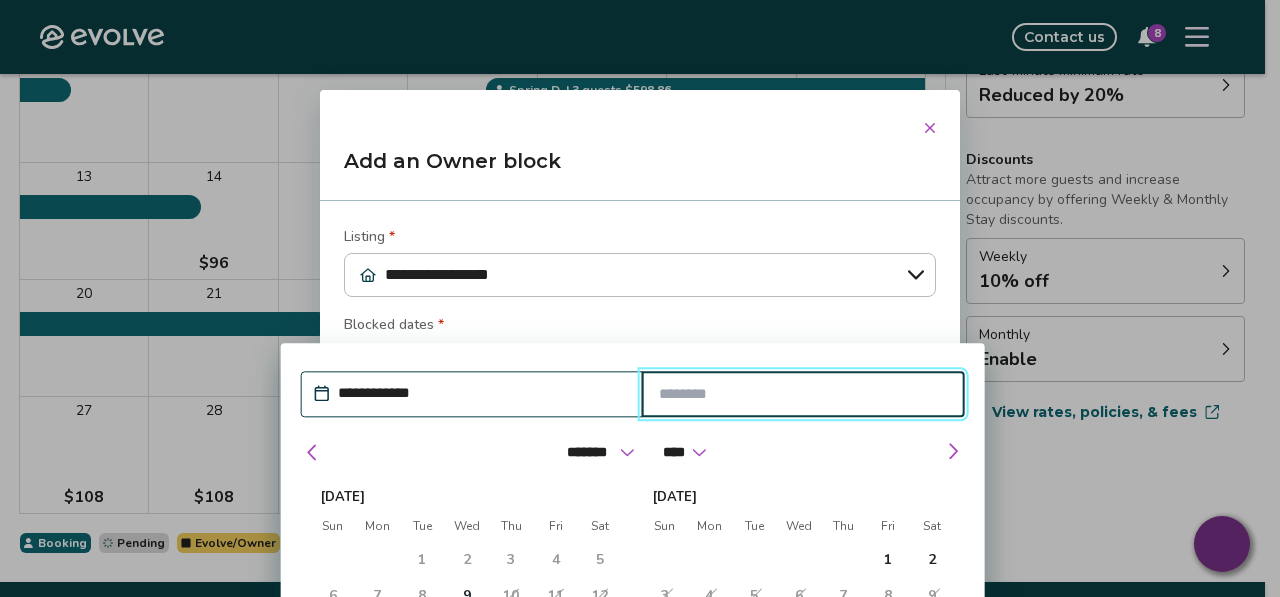 drag, startPoint x: 675, startPoint y: 375, endPoint x: 713, endPoint y: 391, distance: 41.231056 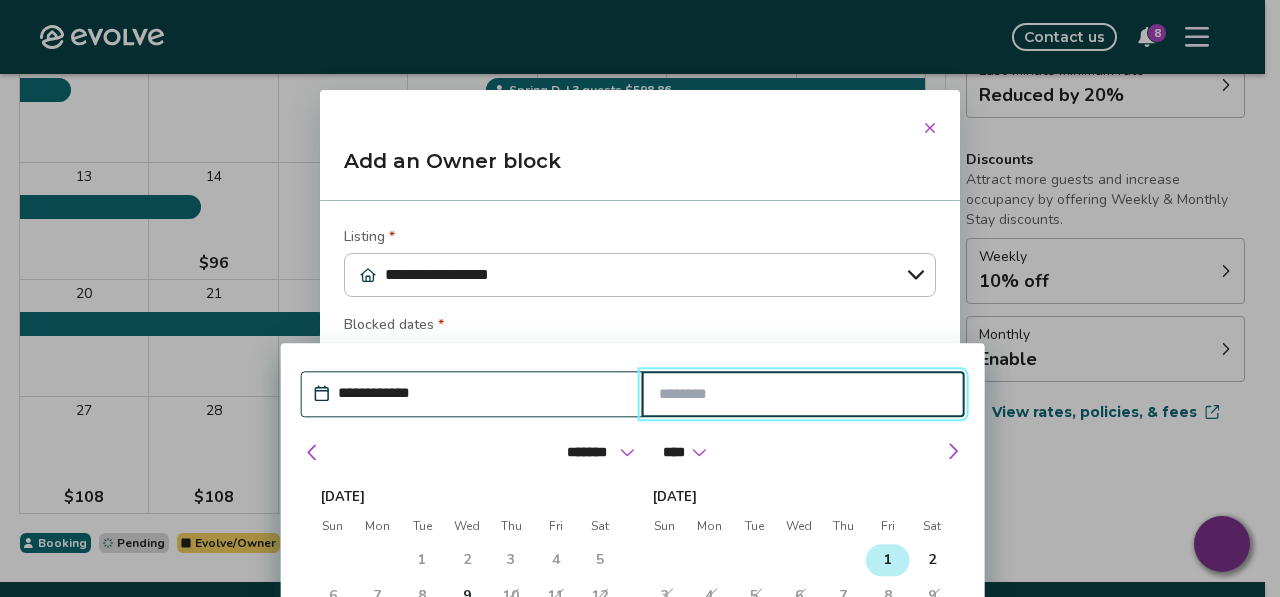click on "1" at bounding box center [887, 560] 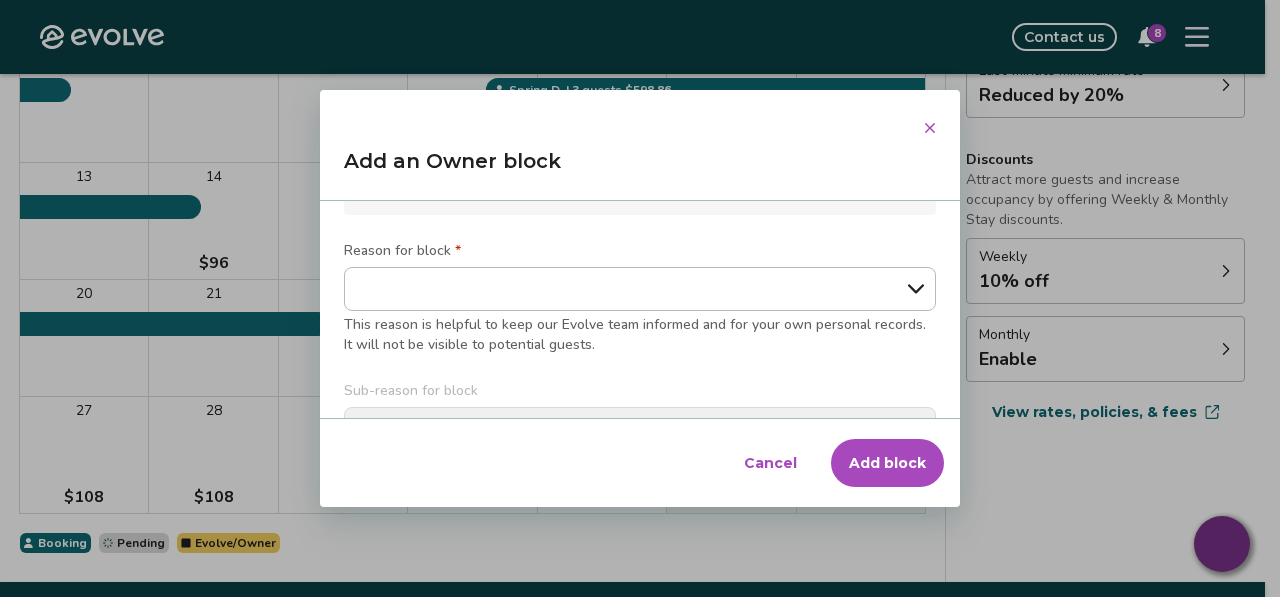 scroll, scrollTop: 322, scrollLeft: 0, axis: vertical 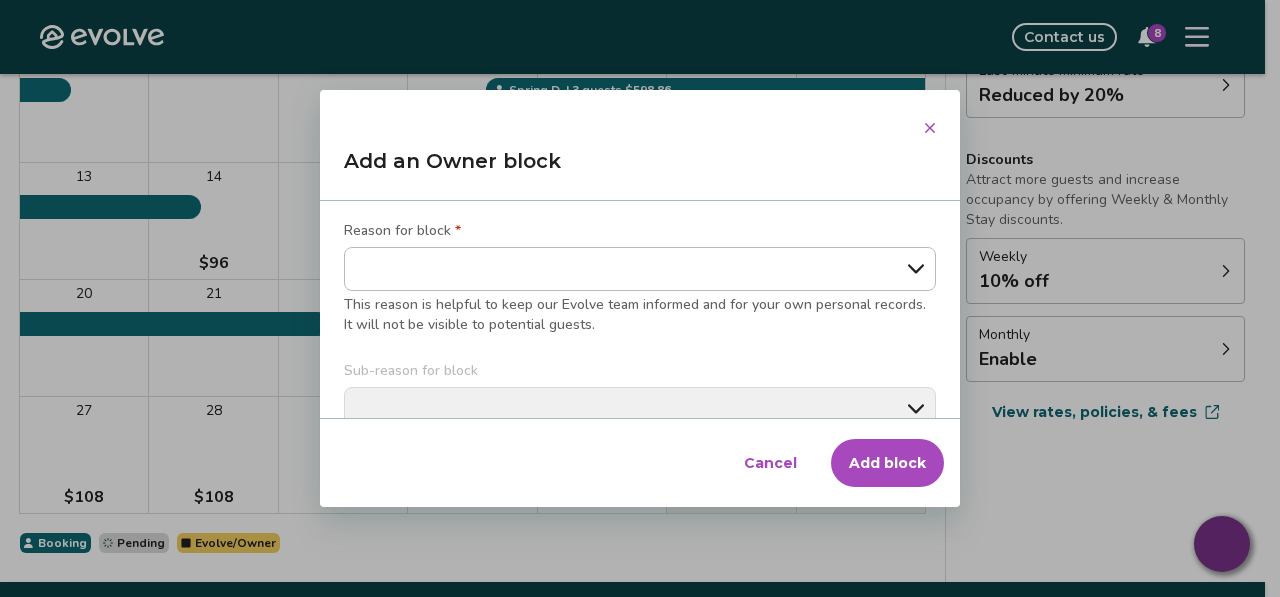 click on "Add block" at bounding box center [887, 463] 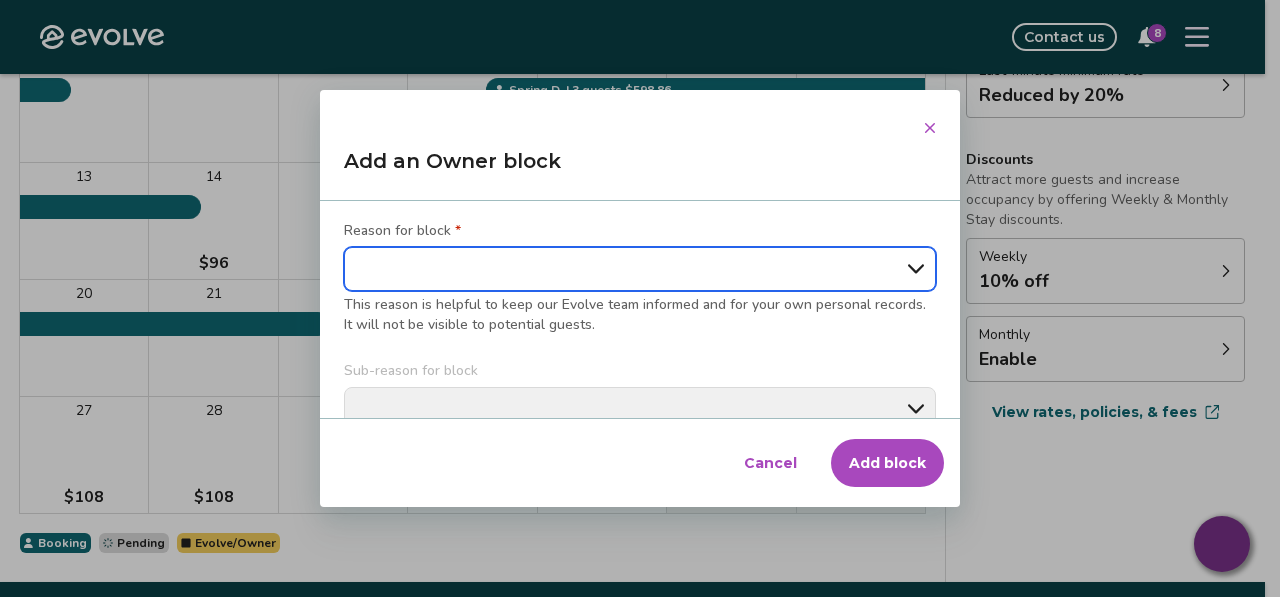 type on "*" 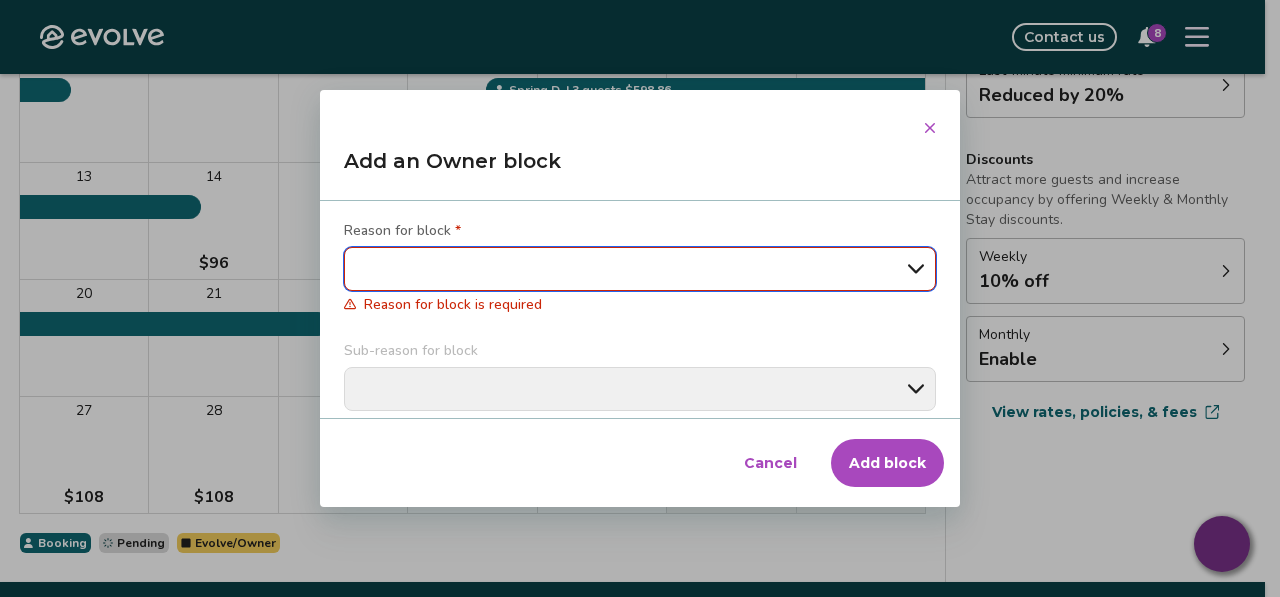 click on "**********" at bounding box center [640, 269] 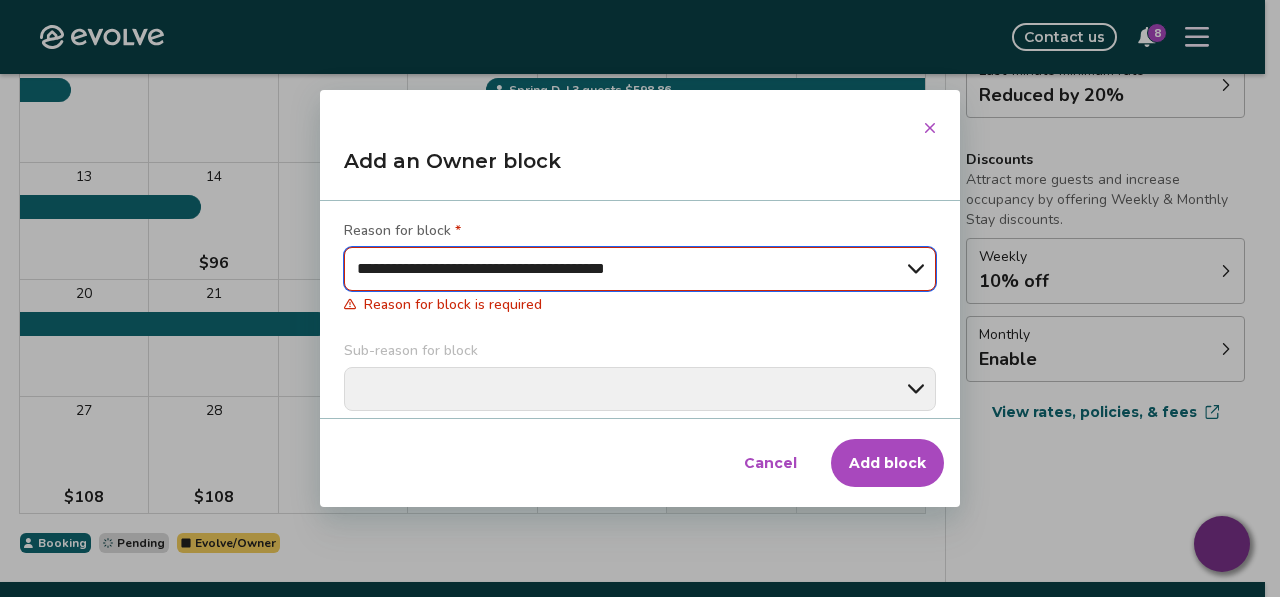 click on "**********" at bounding box center (640, 269) 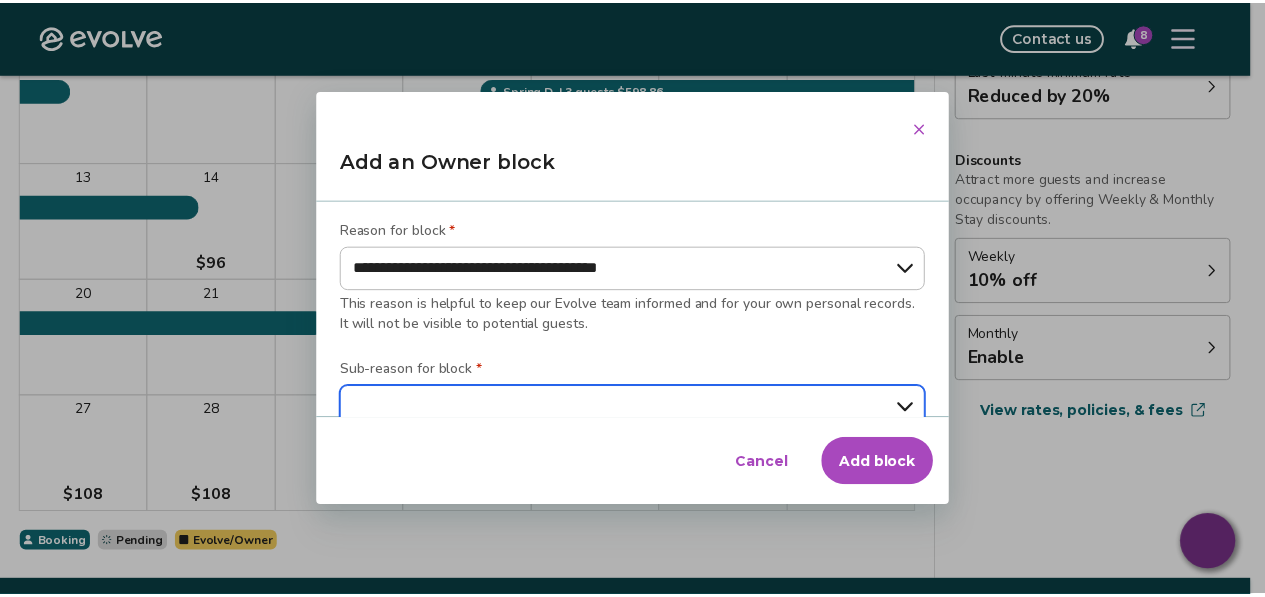 scroll, scrollTop: 334, scrollLeft: 0, axis: vertical 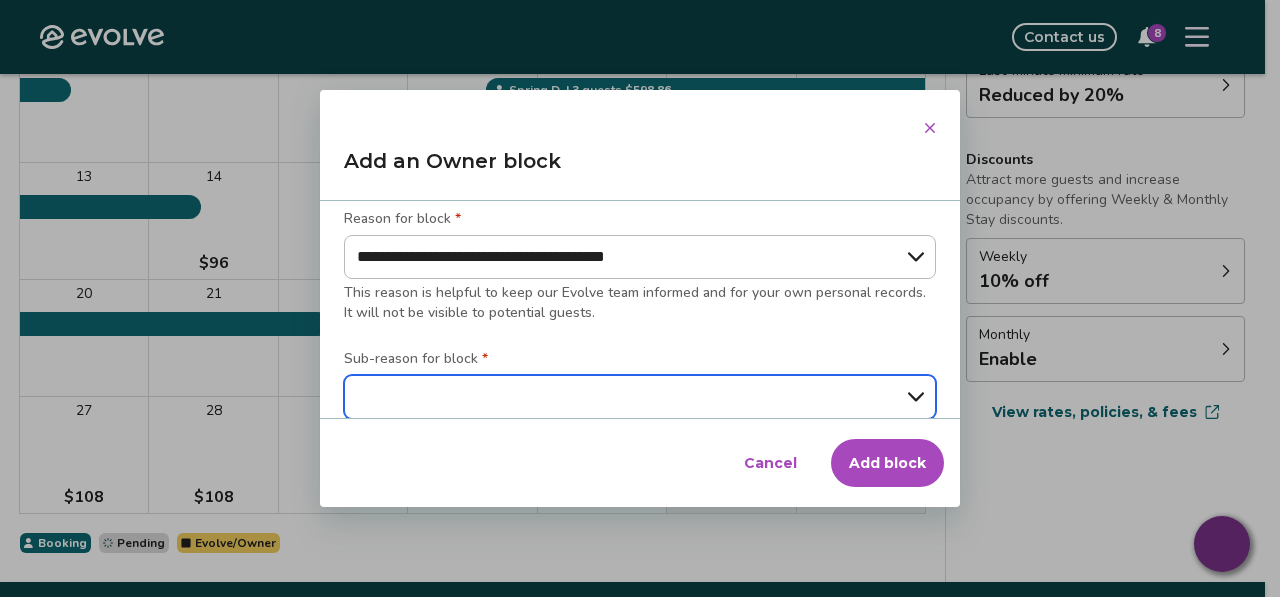 click on "**********" at bounding box center [640, 397] 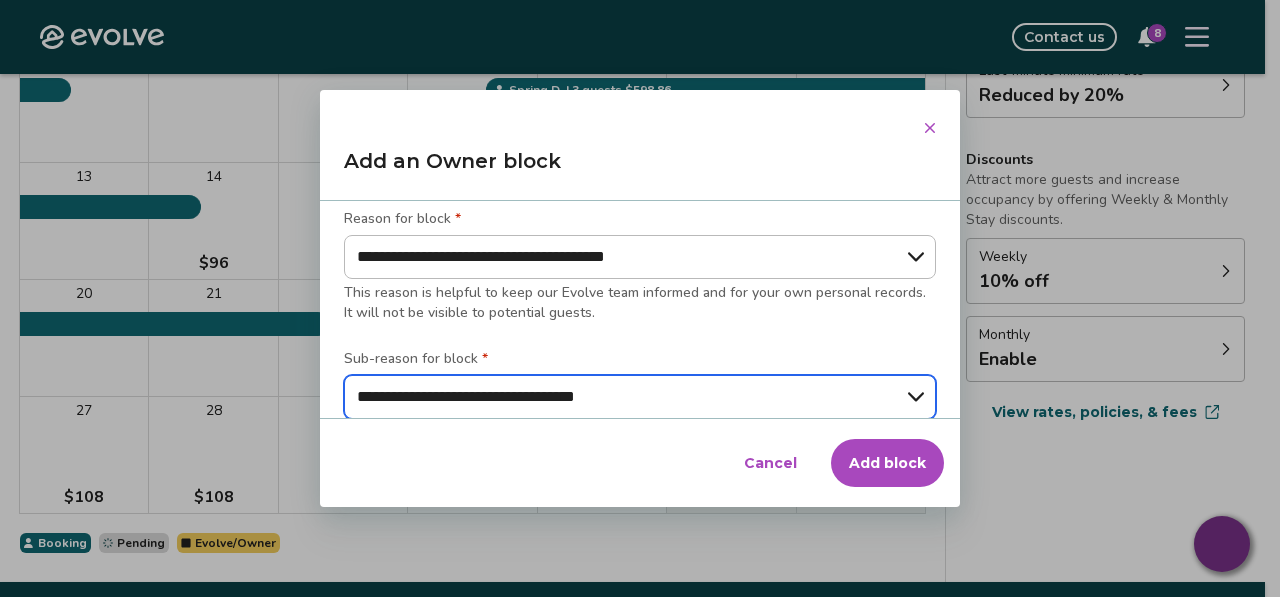 click on "**********" at bounding box center [640, 397] 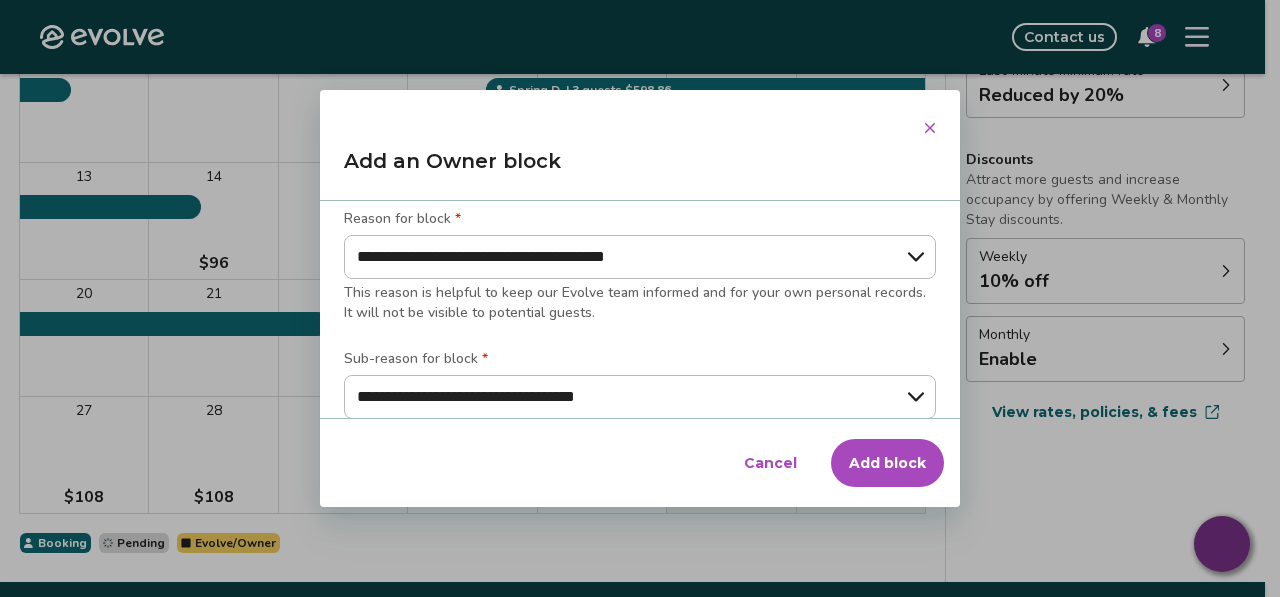 click on "Add block" at bounding box center [887, 463] 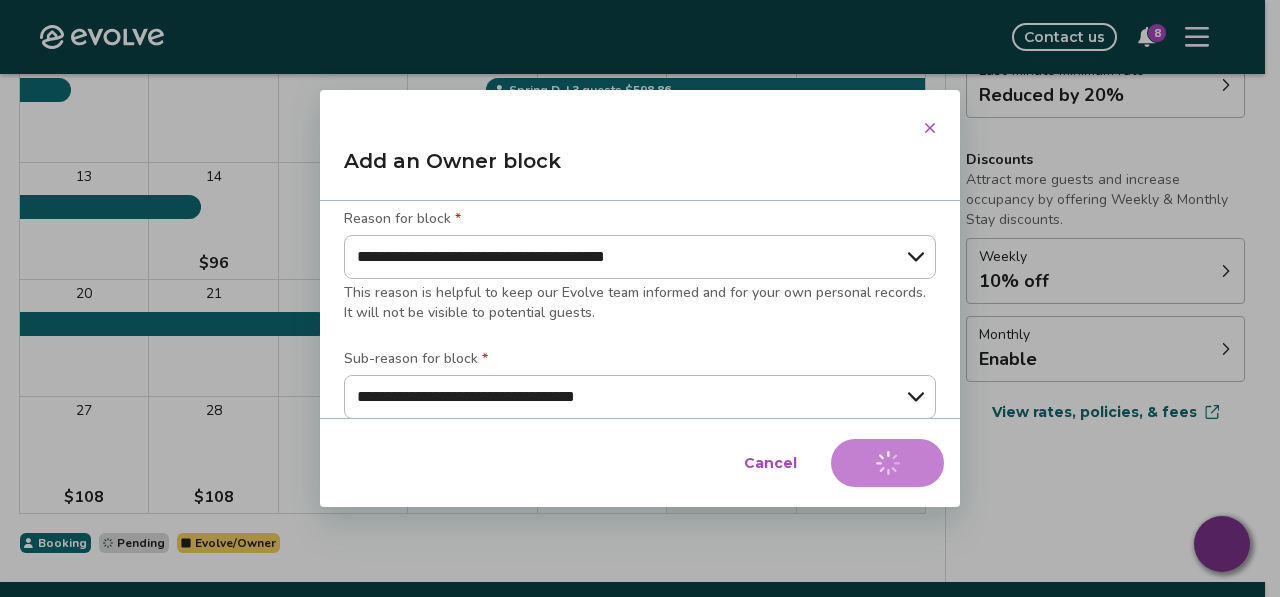 type on "*" 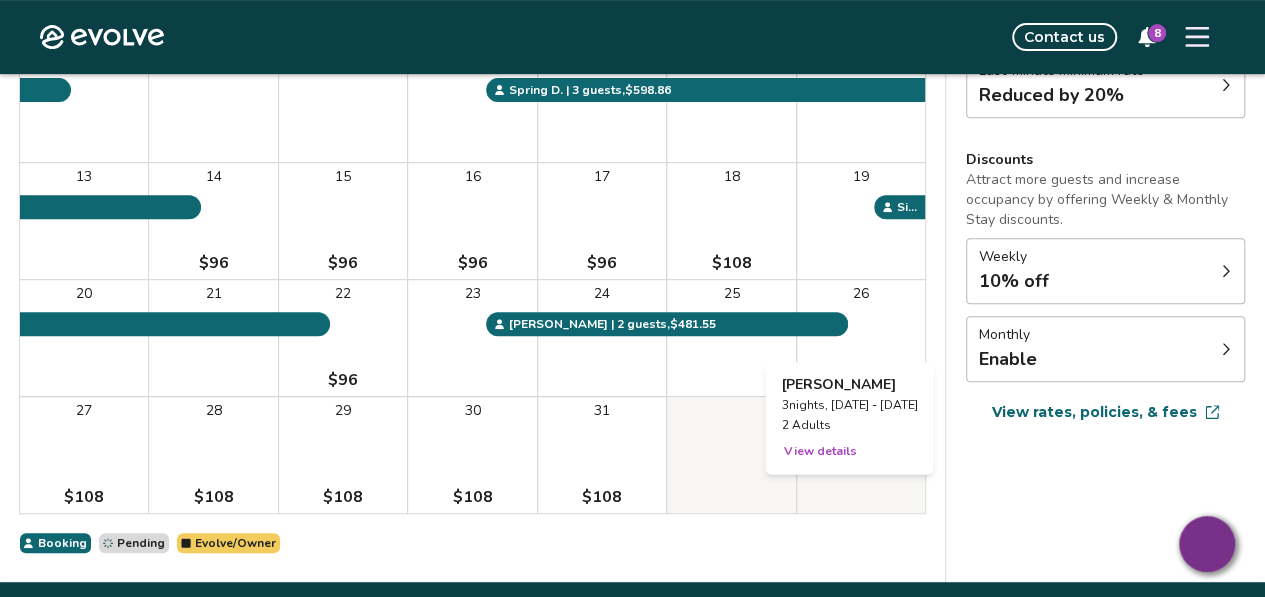 click on "26 $114" at bounding box center (861, 338) 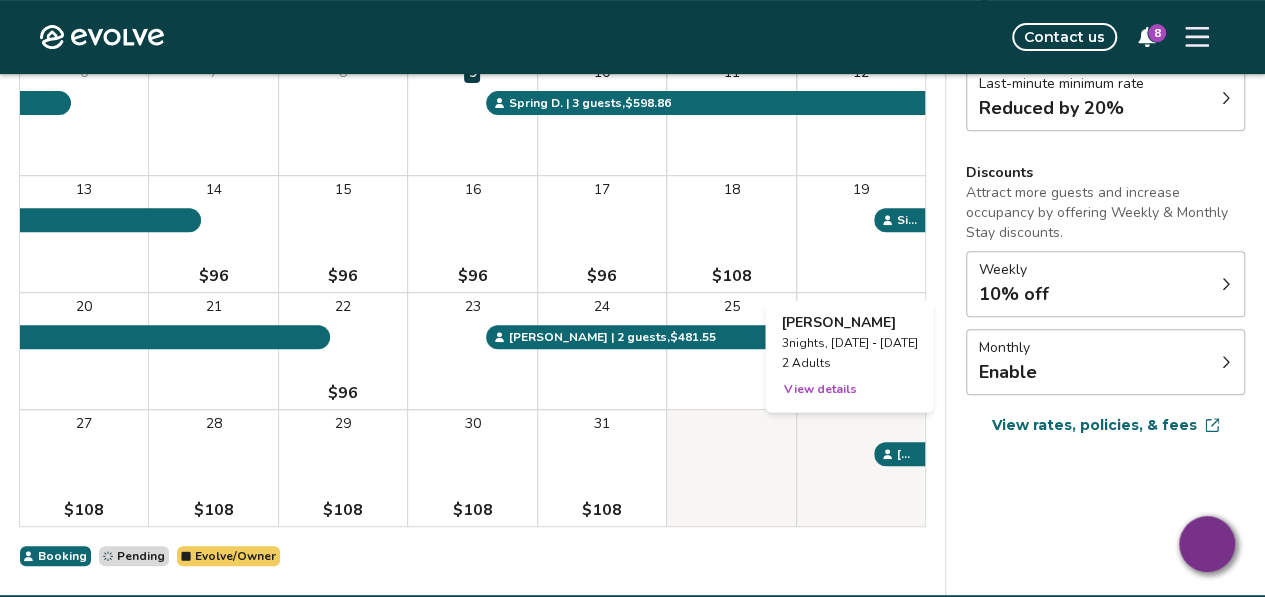 scroll, scrollTop: 436, scrollLeft: 0, axis: vertical 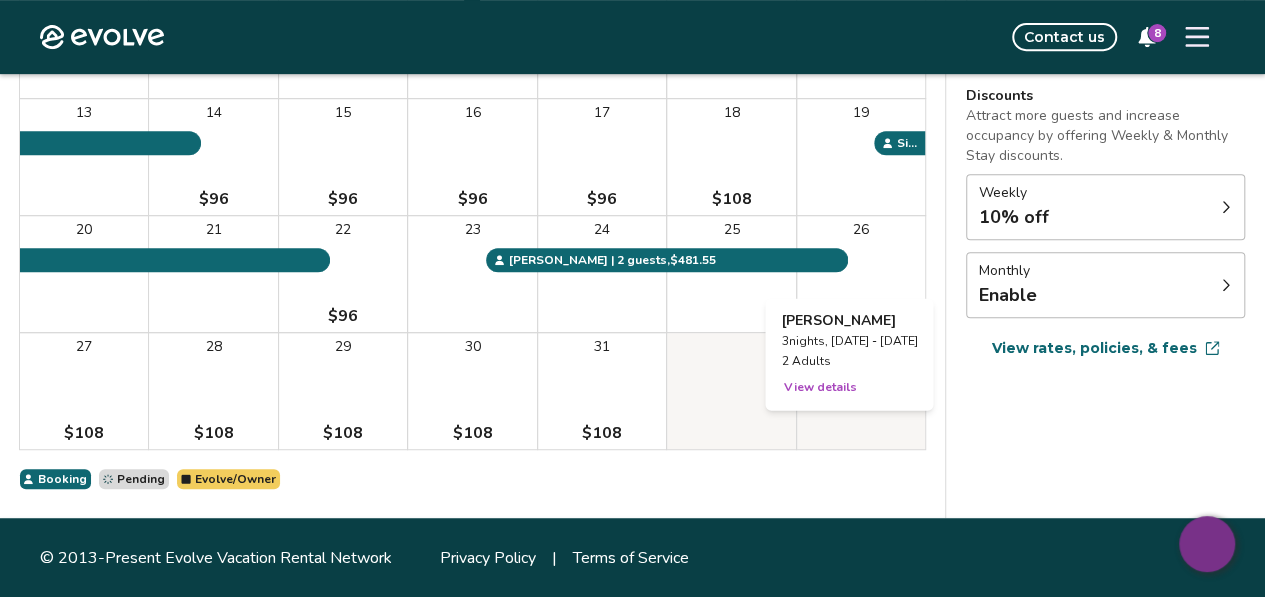 click on "26 $114" at bounding box center (861, 274) 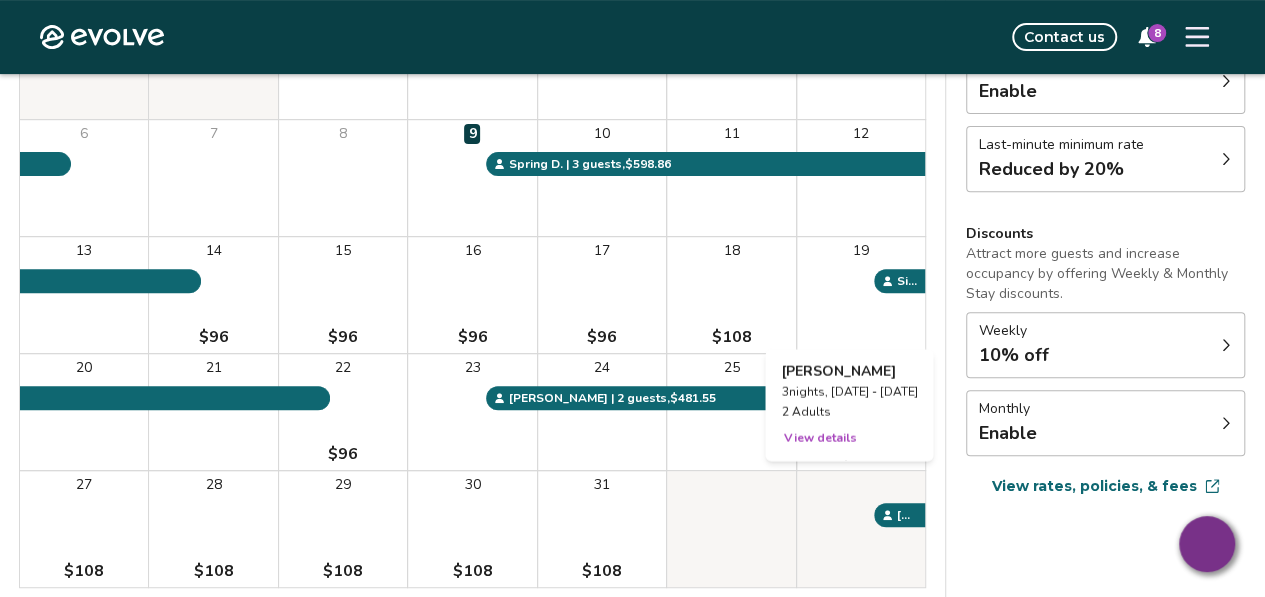 scroll, scrollTop: 436, scrollLeft: 0, axis: vertical 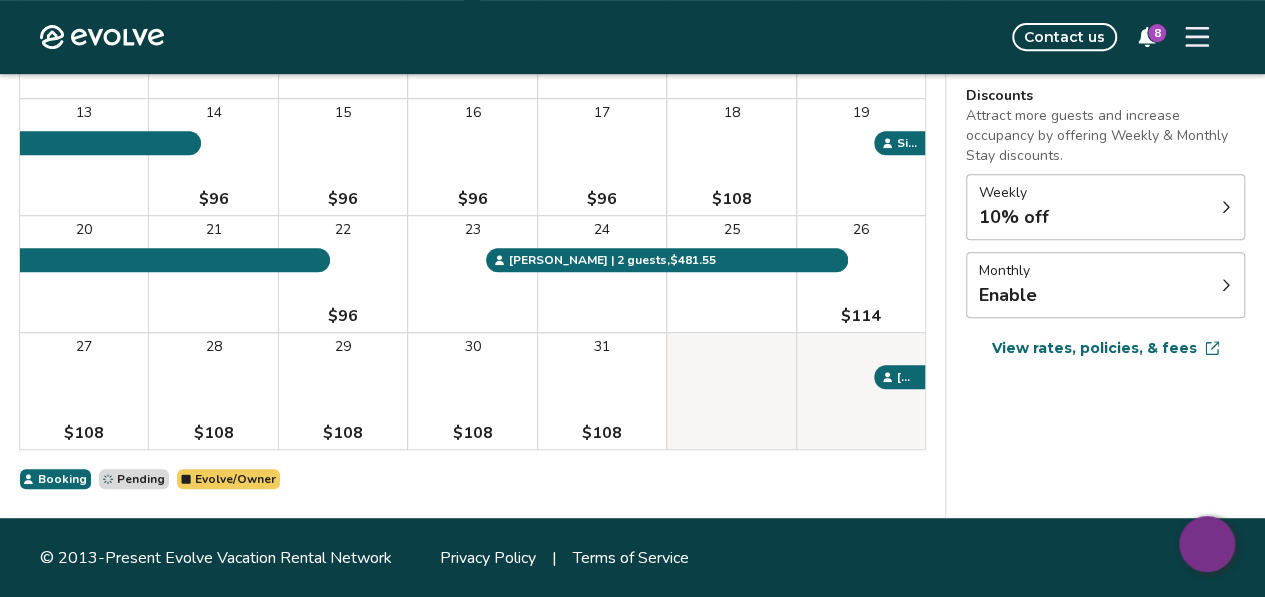 click on "[DATE]  | Views Month Week [DATE] [DATE] Settings [GEOGRAPHIC_DATA] Escape [DATE] Sun Mon Tue Wed Thu Fri [DATE] 2 3 4 5 6 7 8 9 10 11 12 13 14 $96 15 $96 16 $96 17 $96 18 $108 19 20 21 22 $96 23 24 25 26 $114 27 $108 28 $108 29 $108 30 $108 31 $108 [PERSON_NAME] | 2 guests ,  $677.79 [PERSON_NAME] | 2 guests ,  $796.18 [PERSON_NAME] | 2 guests ,  $460.07 Sinth V. | 2 guests ,  $479.27 [PERSON_NAME] | 4 guests ,  $394.20 Spring D. | 3 guests ,  $598.86 [PERSON_NAME] | 2 guests ,  $481.55 Booking Pending Evolve/Owner" at bounding box center [472, 132] 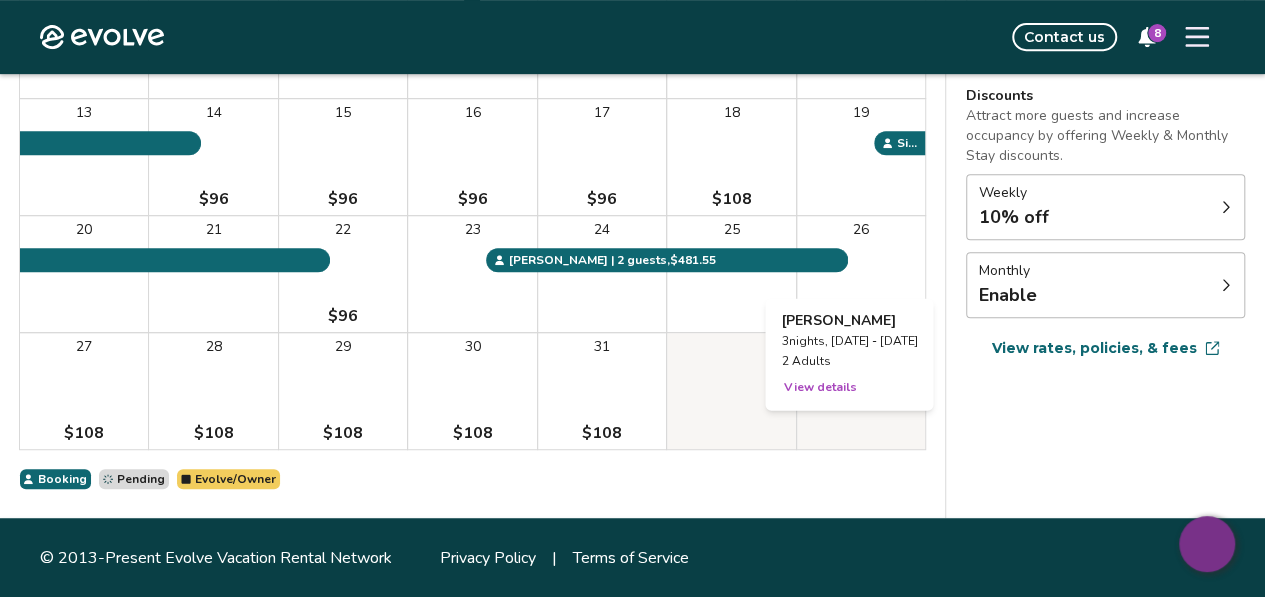 click on "26 $114" at bounding box center [861, 274] 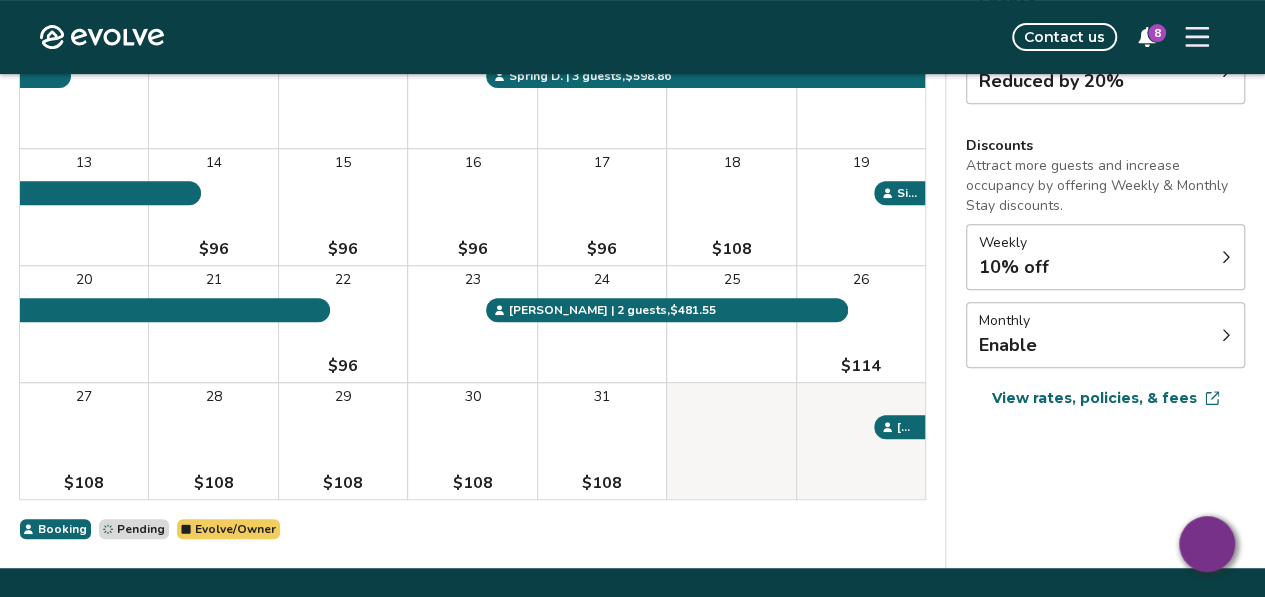 scroll, scrollTop: 436, scrollLeft: 0, axis: vertical 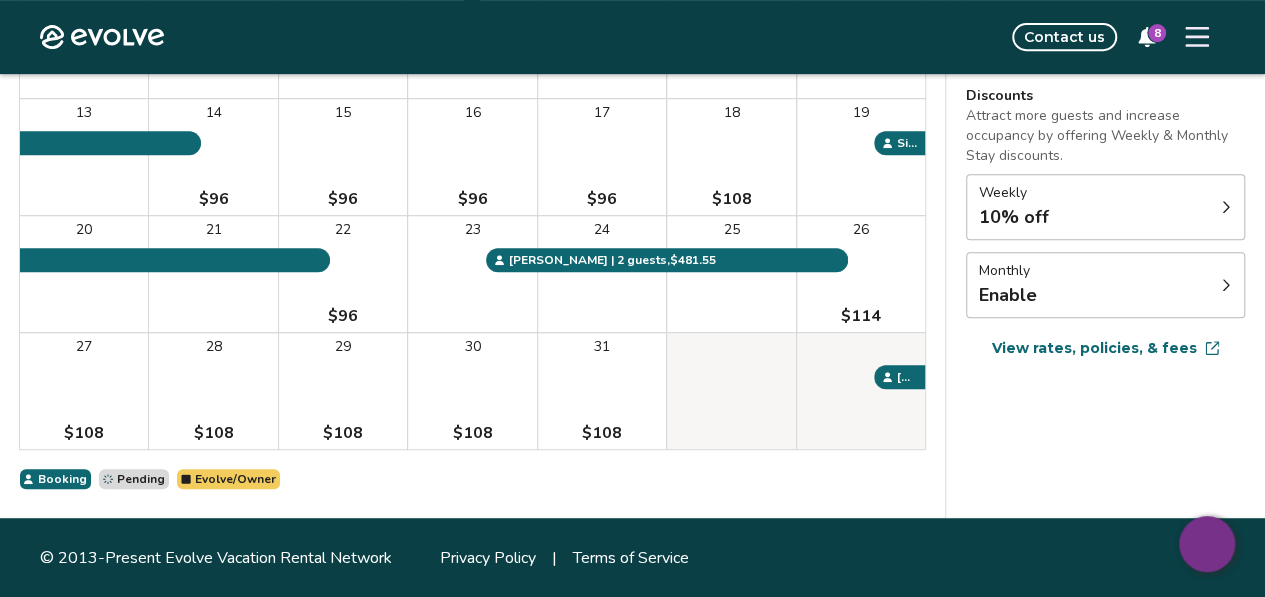 click on "Booking Pending Evolve/Owner" at bounding box center (472, 479) 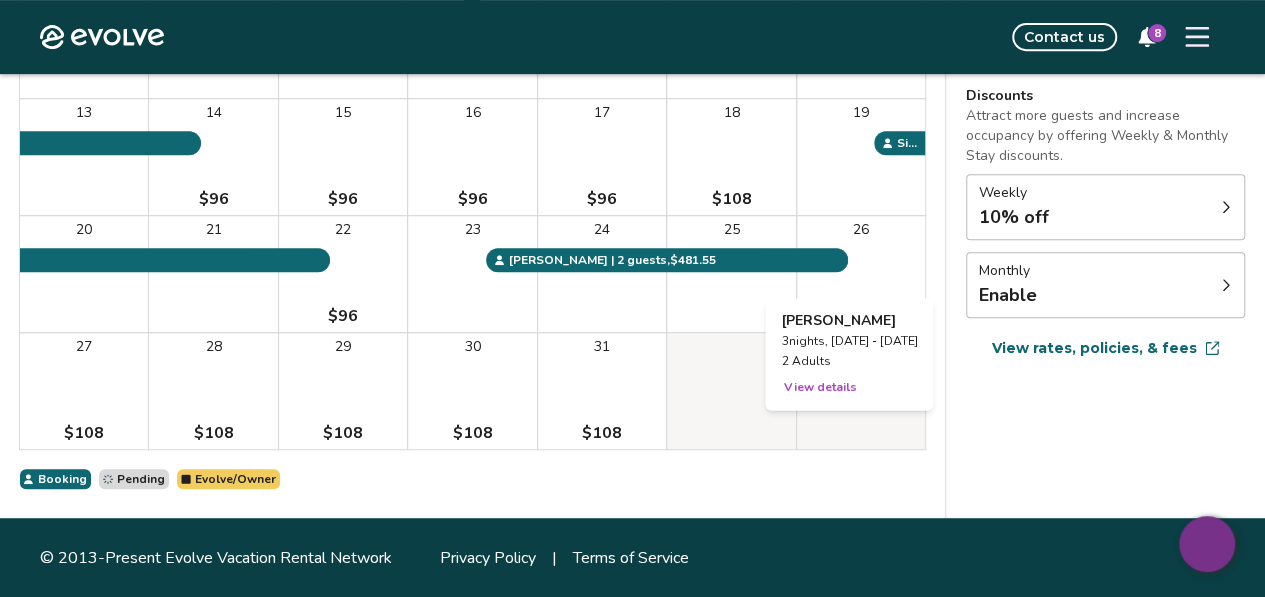 click on "26 $114" at bounding box center (861, 274) 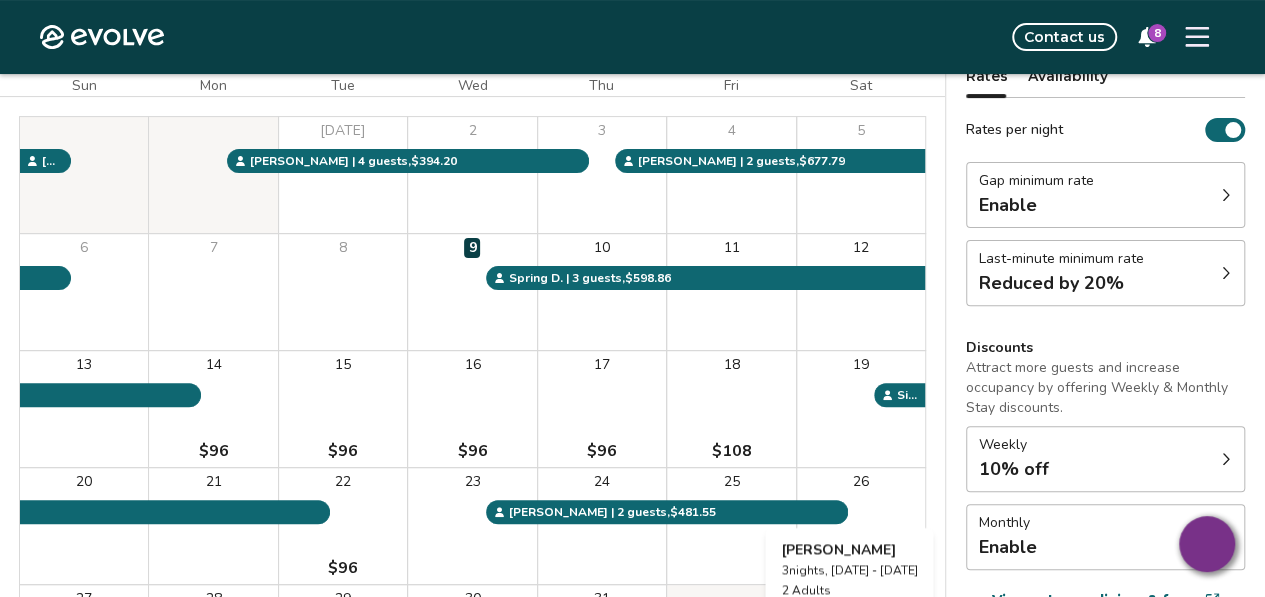 scroll, scrollTop: 0, scrollLeft: 0, axis: both 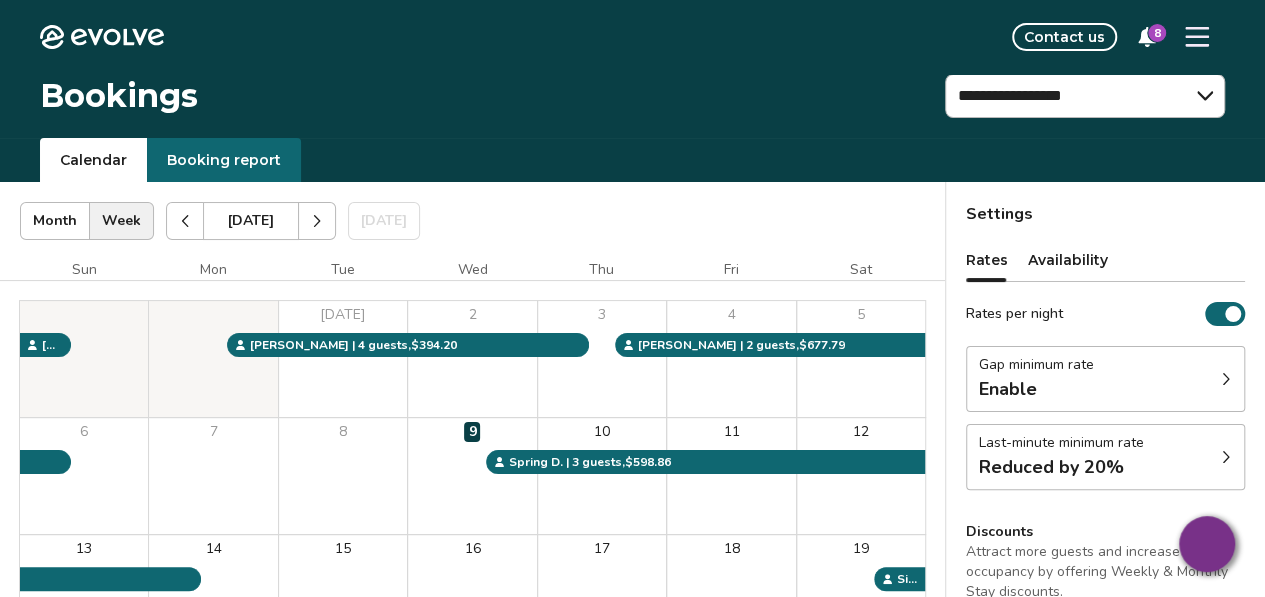 click 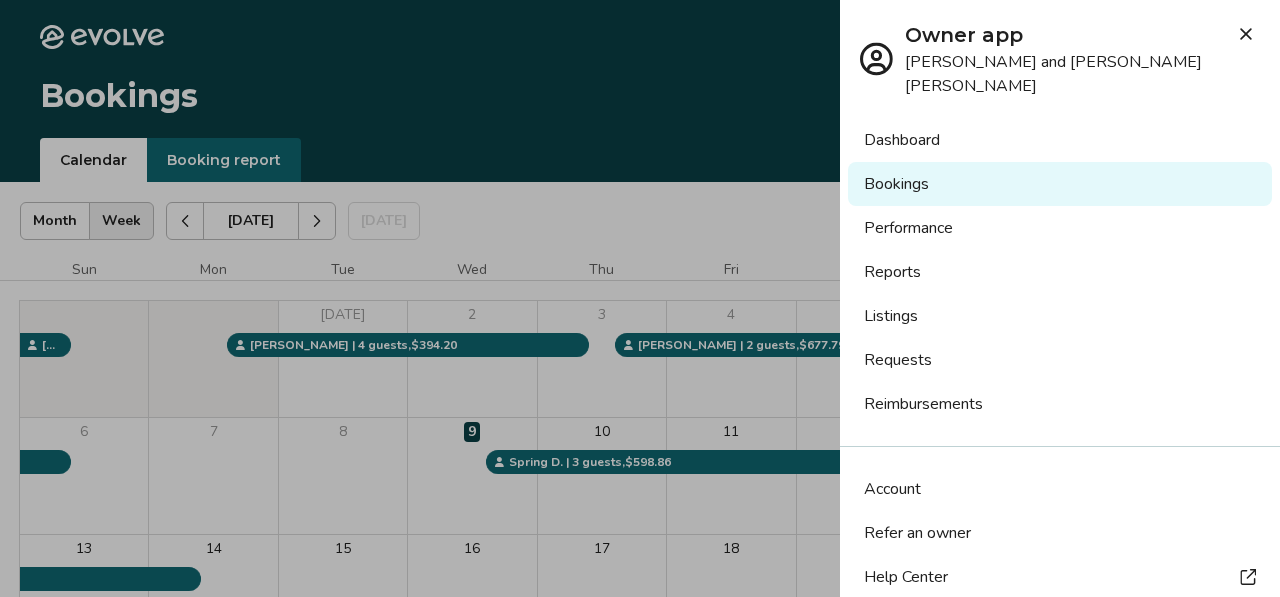 click at bounding box center (640, 298) 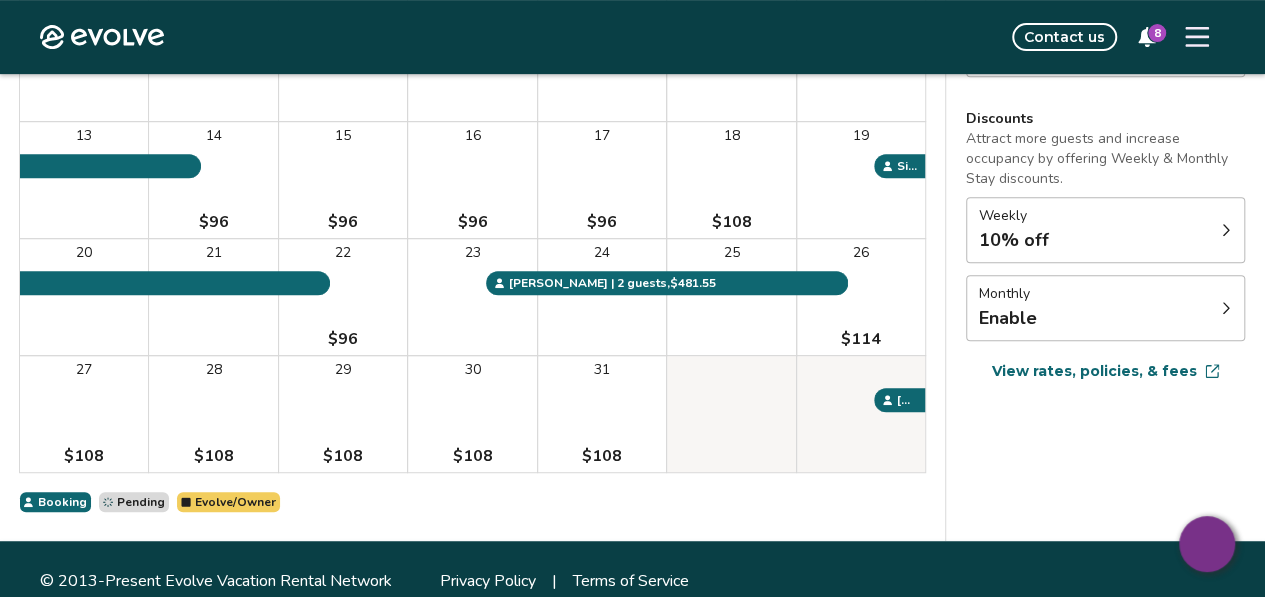 scroll, scrollTop: 420, scrollLeft: 0, axis: vertical 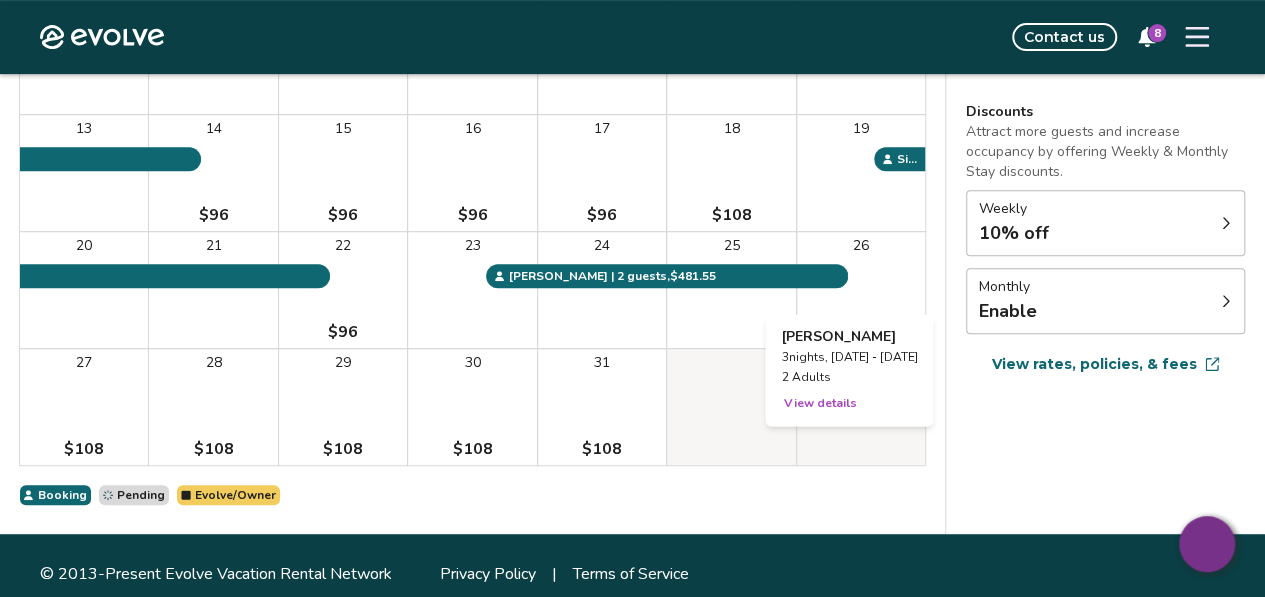 click on "26 $114" at bounding box center (861, 290) 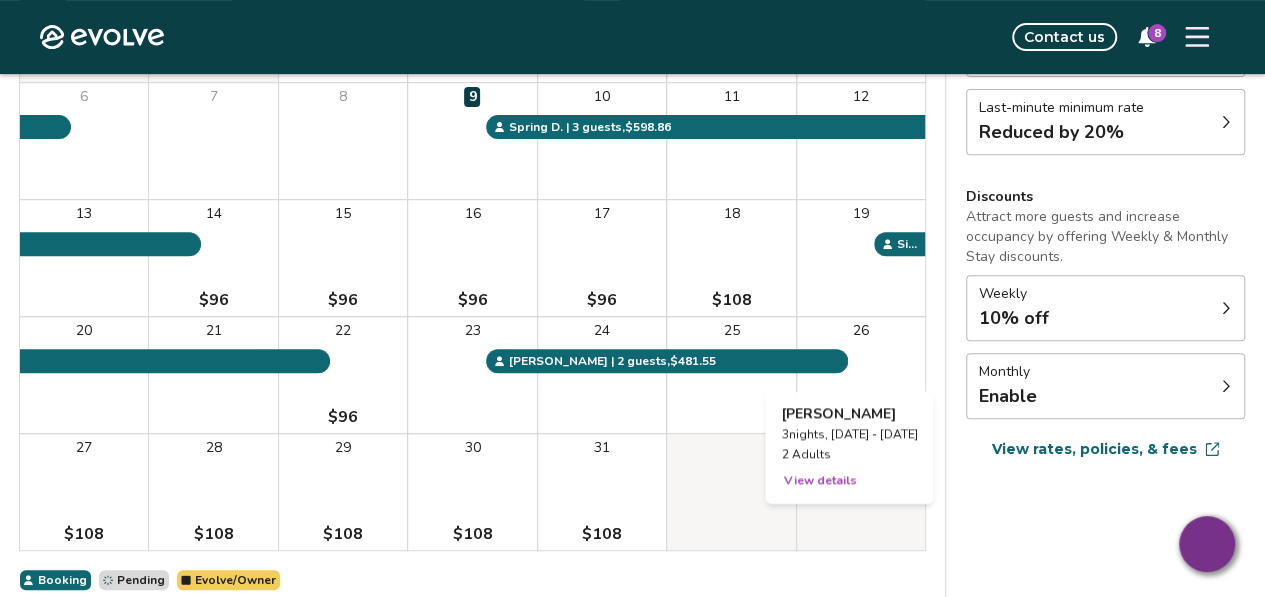 scroll, scrollTop: 343, scrollLeft: 0, axis: vertical 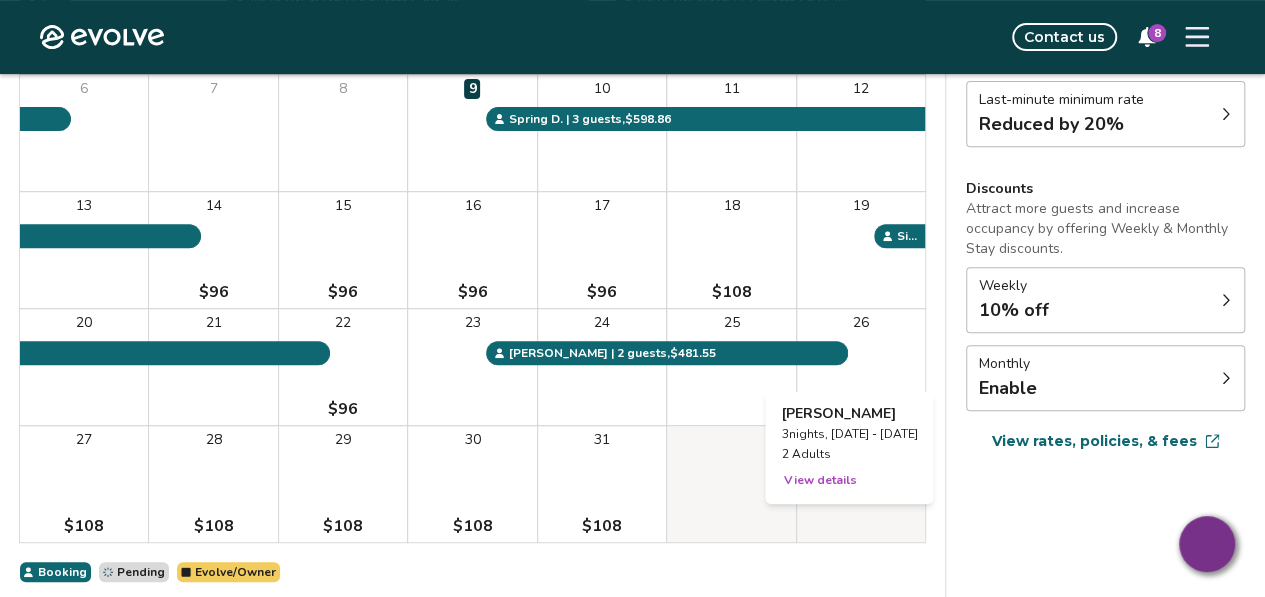 click on "26 $114" at bounding box center [861, 367] 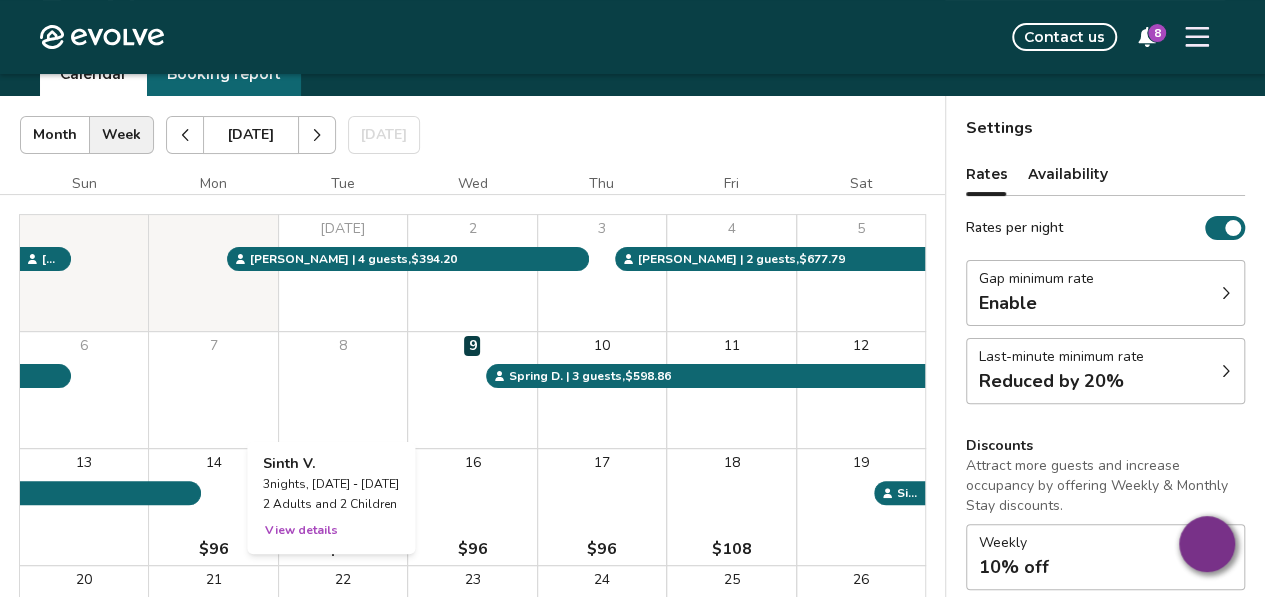 scroll, scrollTop: 0, scrollLeft: 0, axis: both 